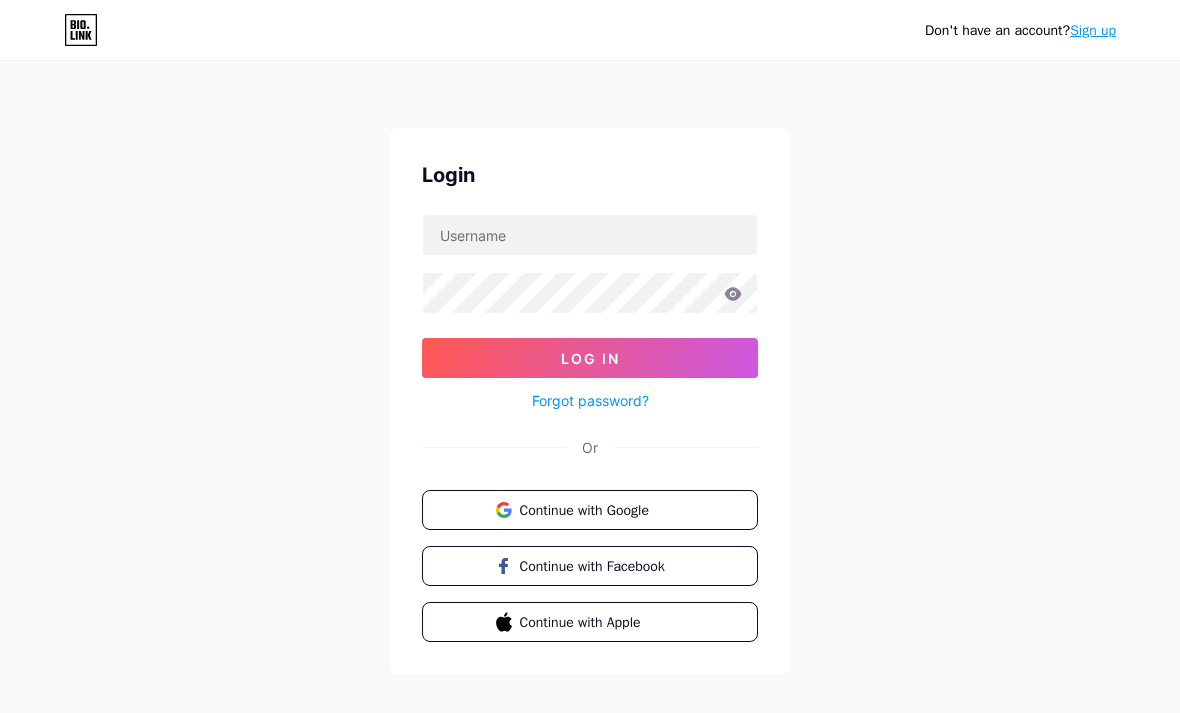 scroll, scrollTop: 0, scrollLeft: 0, axis: both 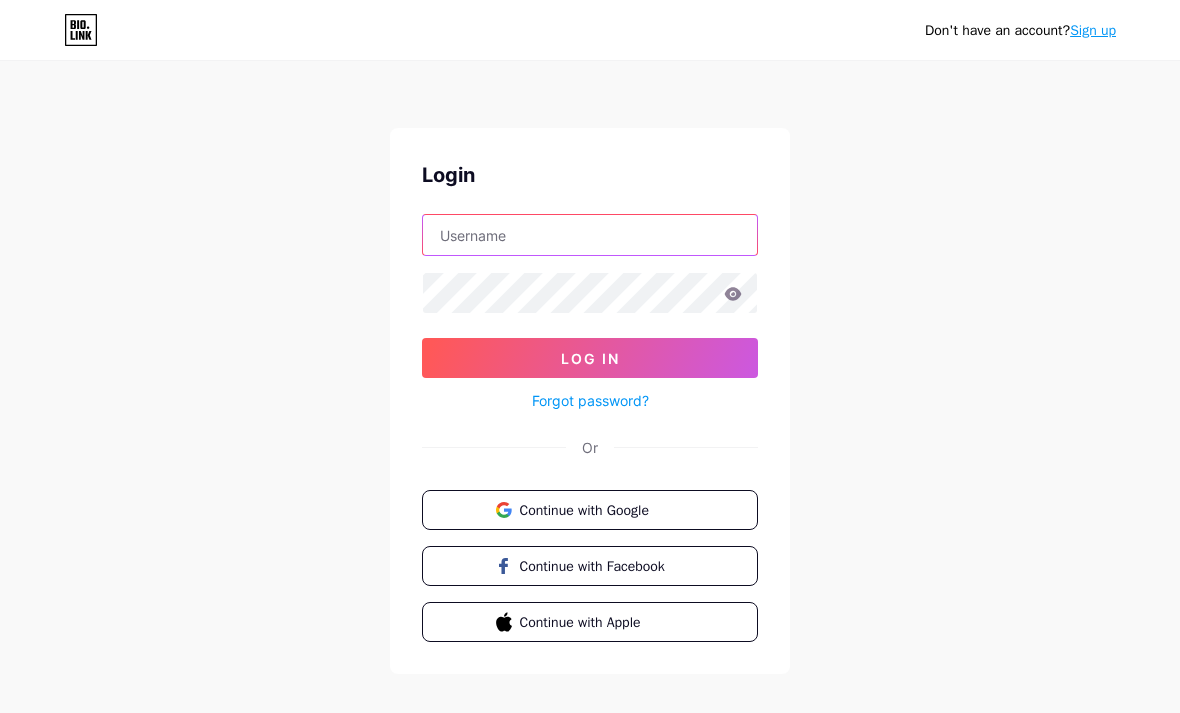 click at bounding box center [590, 235] 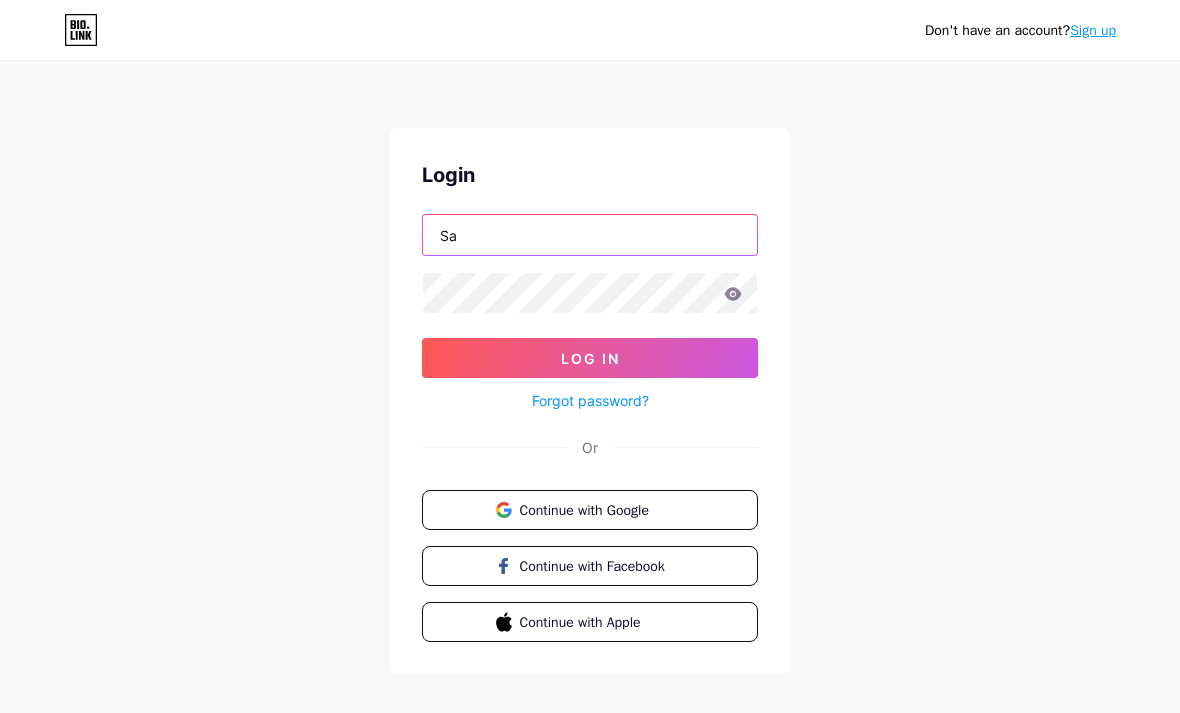 type on "S" 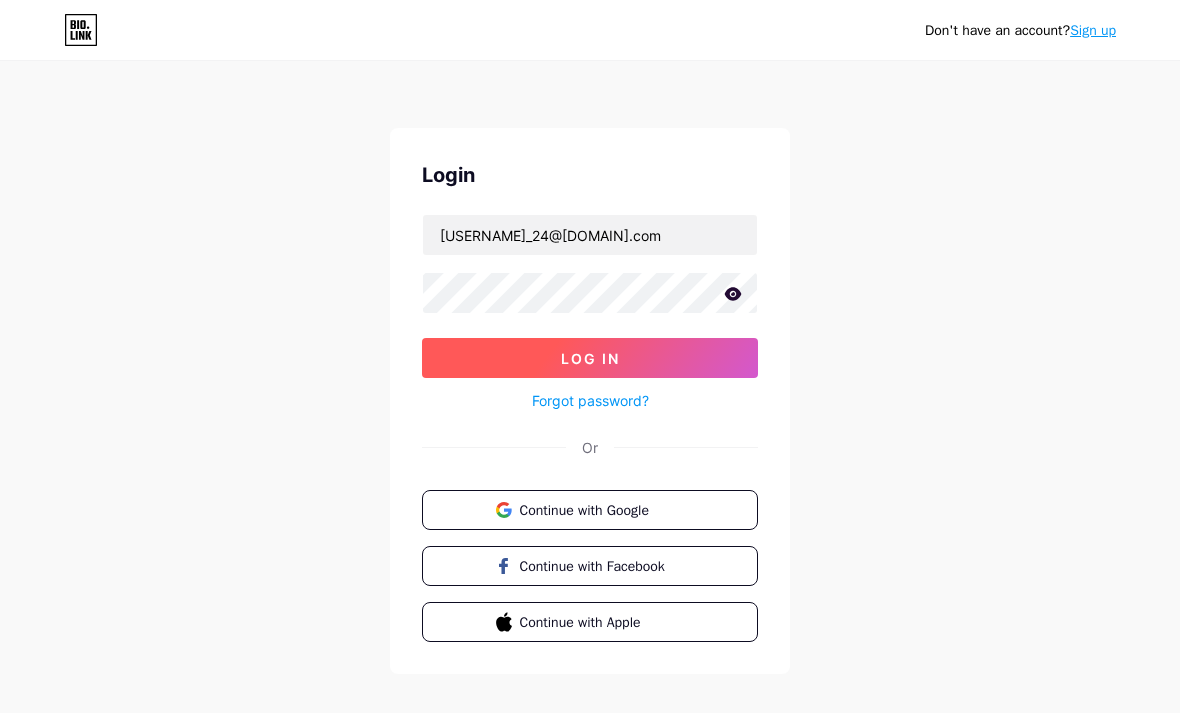 click on "Log In" at bounding box center [590, 358] 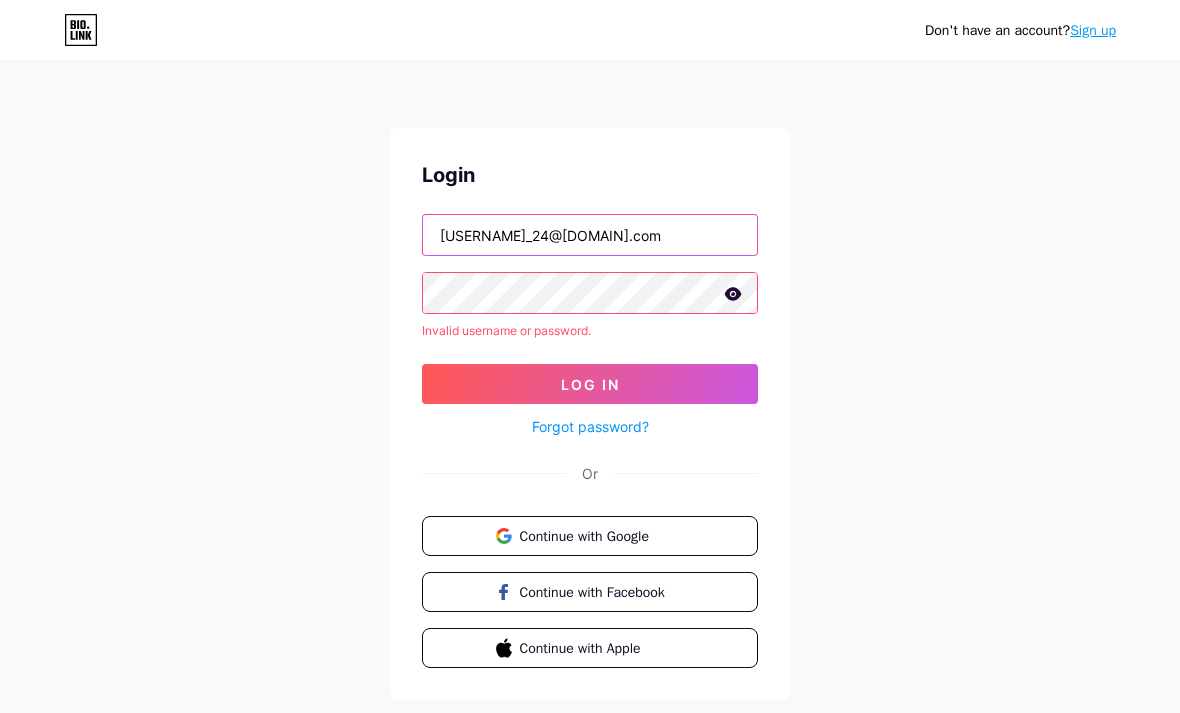 click on "[USERNAME]_24@[DOMAIN].com" at bounding box center (590, 235) 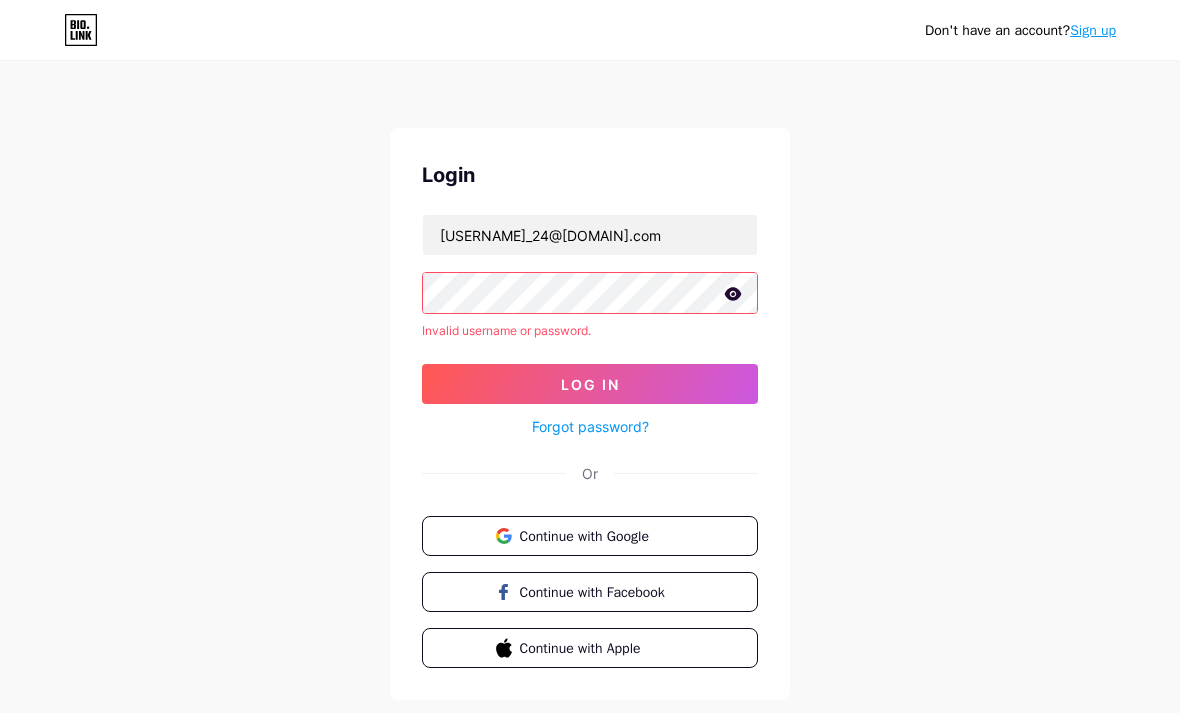 click 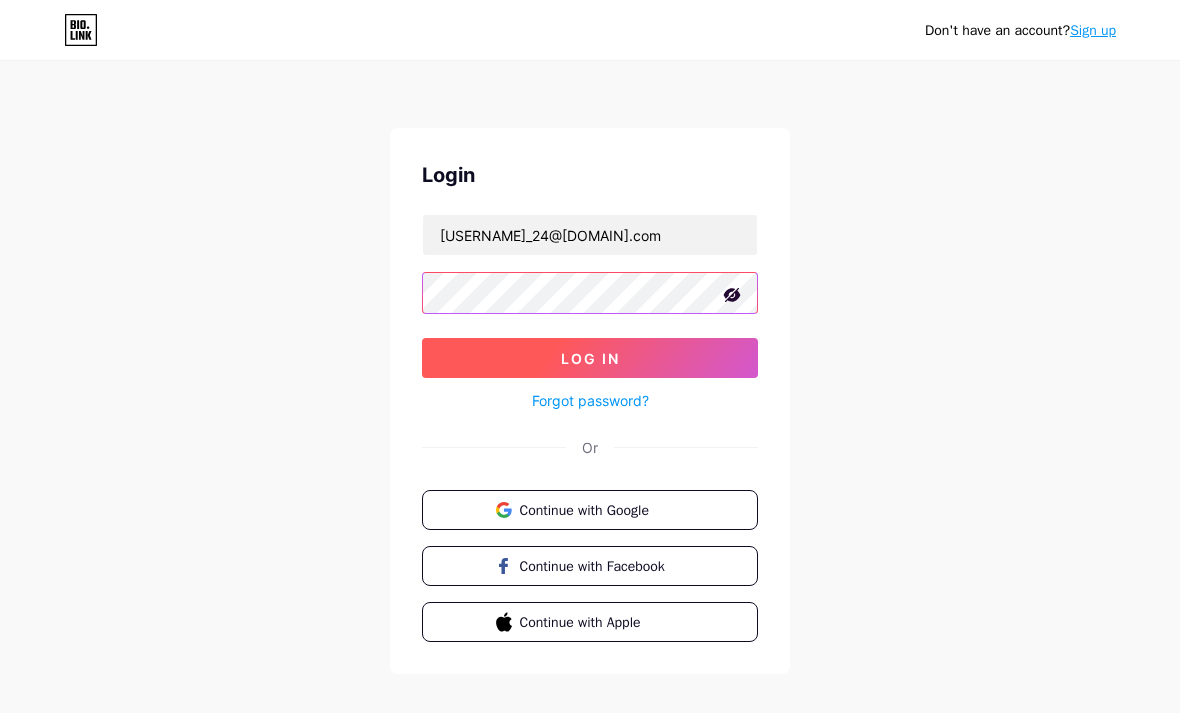 click on "Log In" at bounding box center (590, 358) 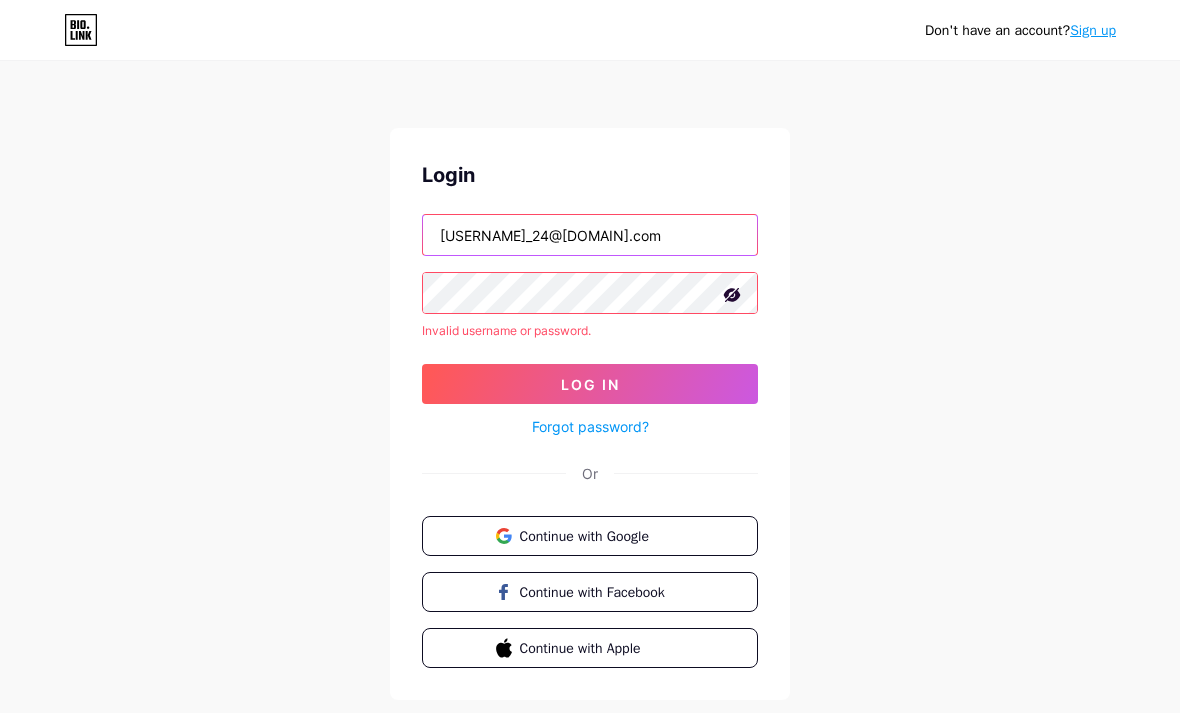 click on "[USERNAME]_24@[DOMAIN].com" at bounding box center (590, 235) 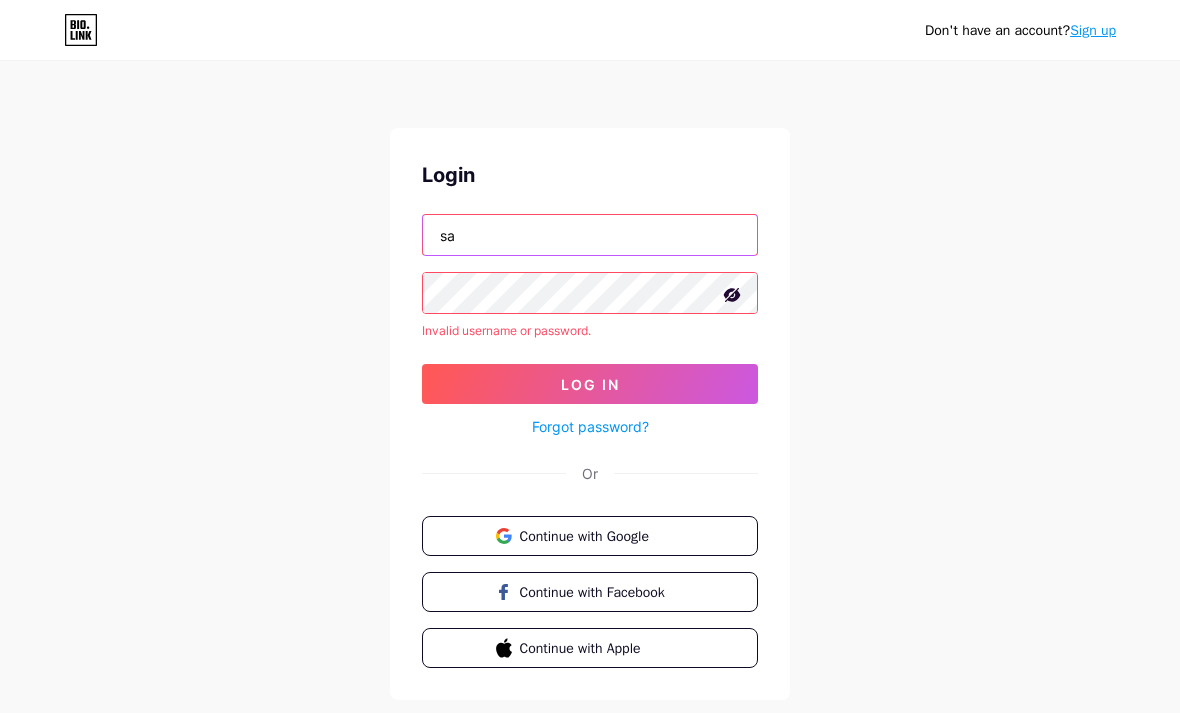 type on "s" 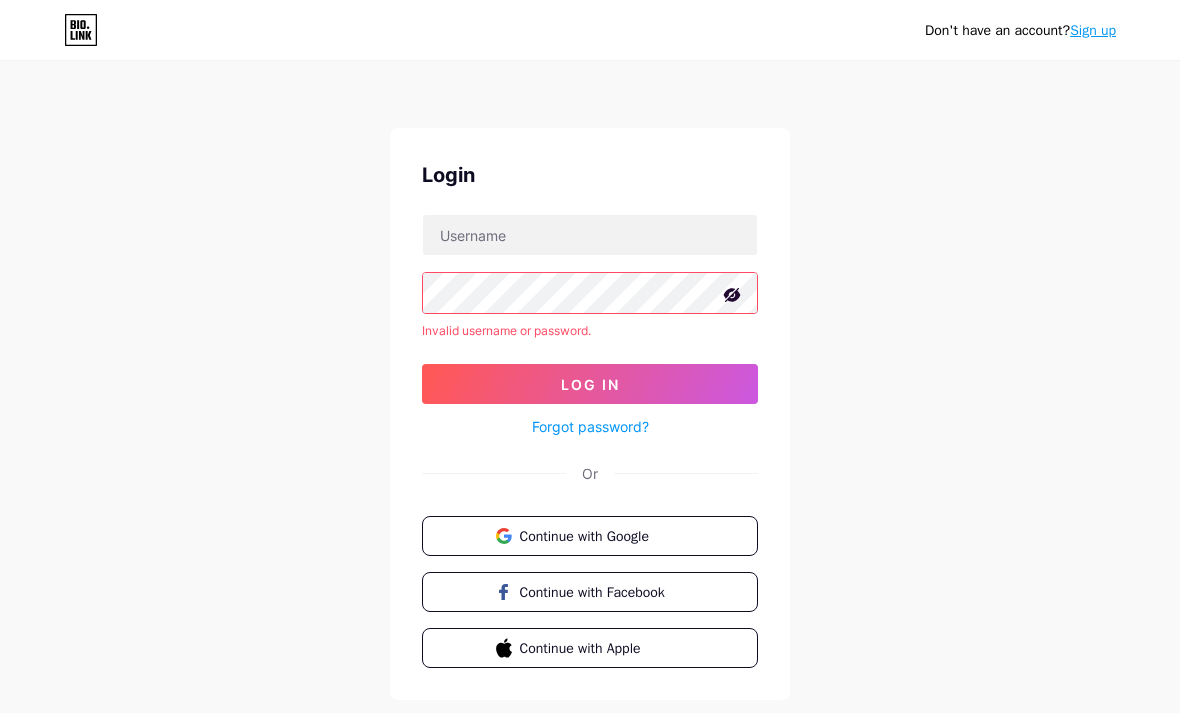 click on "Don't have an account?  Sign up   Login               Invalid username or password.     Log In
Forgot password?
Or       Continue with Google     Continue with Facebook
Continue with Apple" at bounding box center [590, 382] 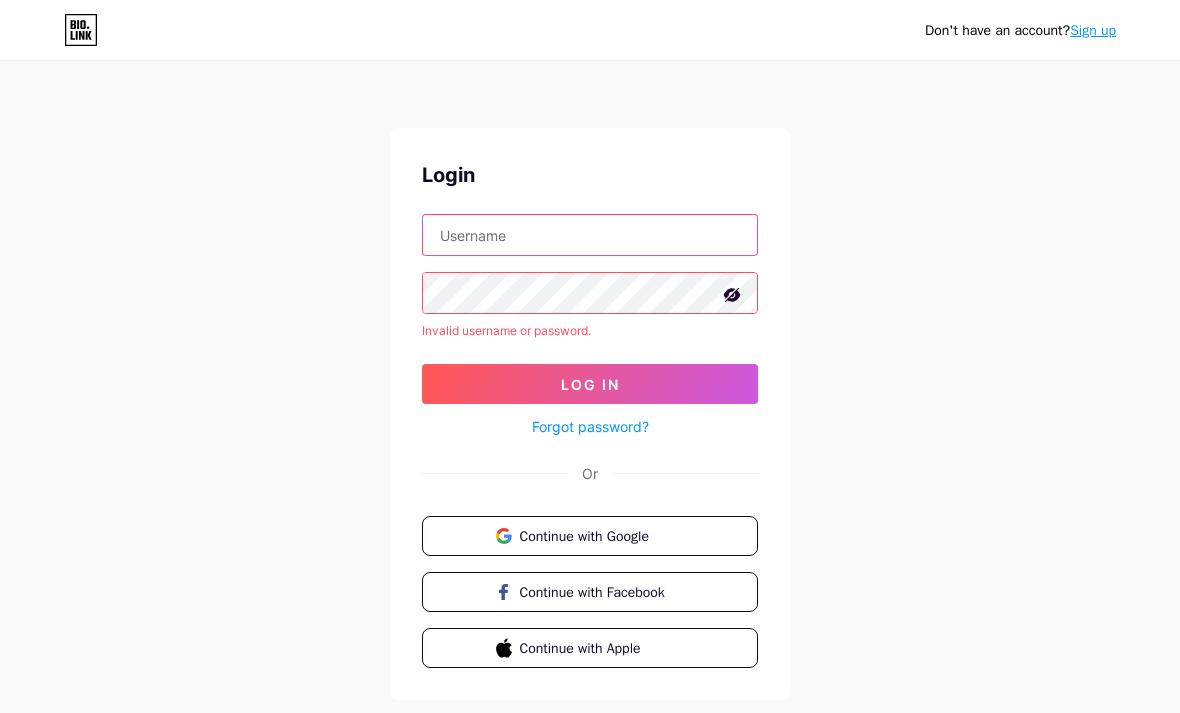 click at bounding box center (590, 235) 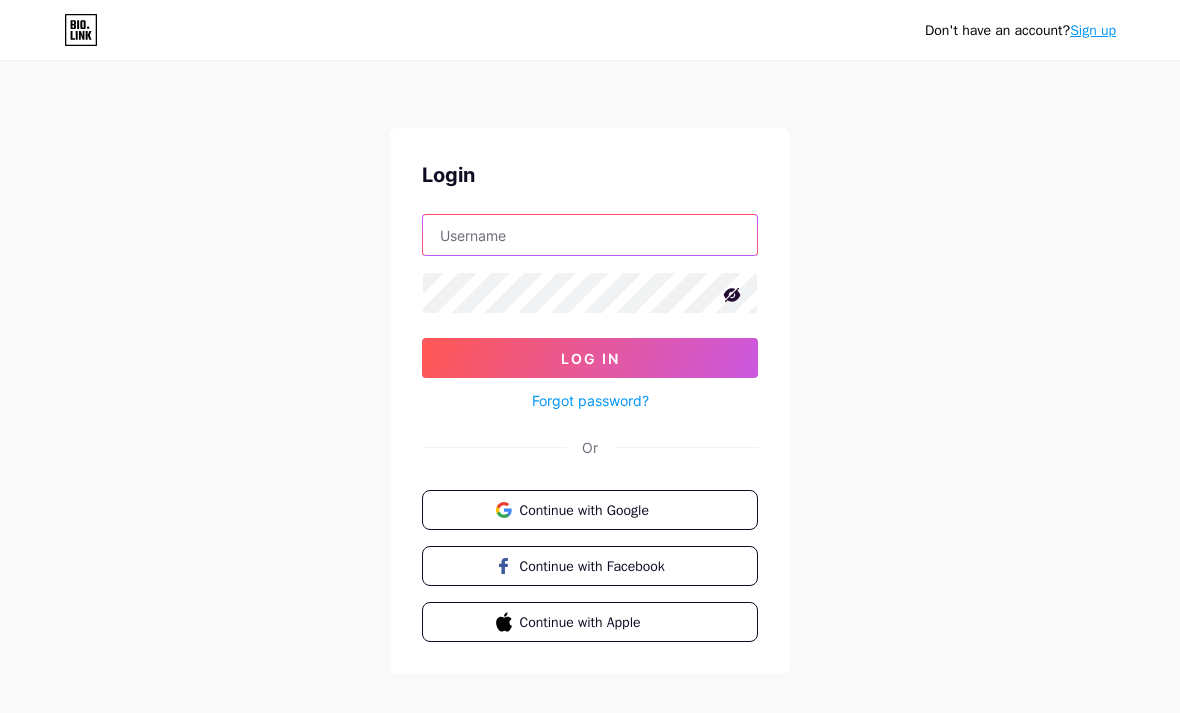 click at bounding box center [590, 235] 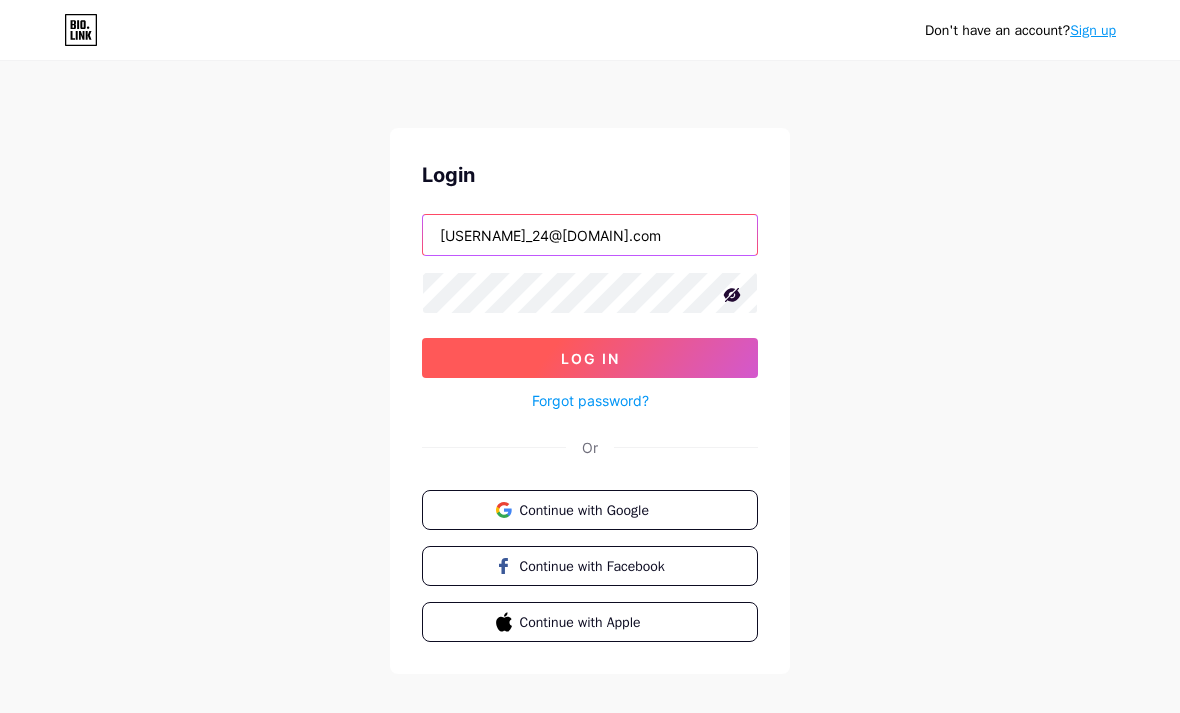 type on "[USERNAME]_24@[DOMAIN].com" 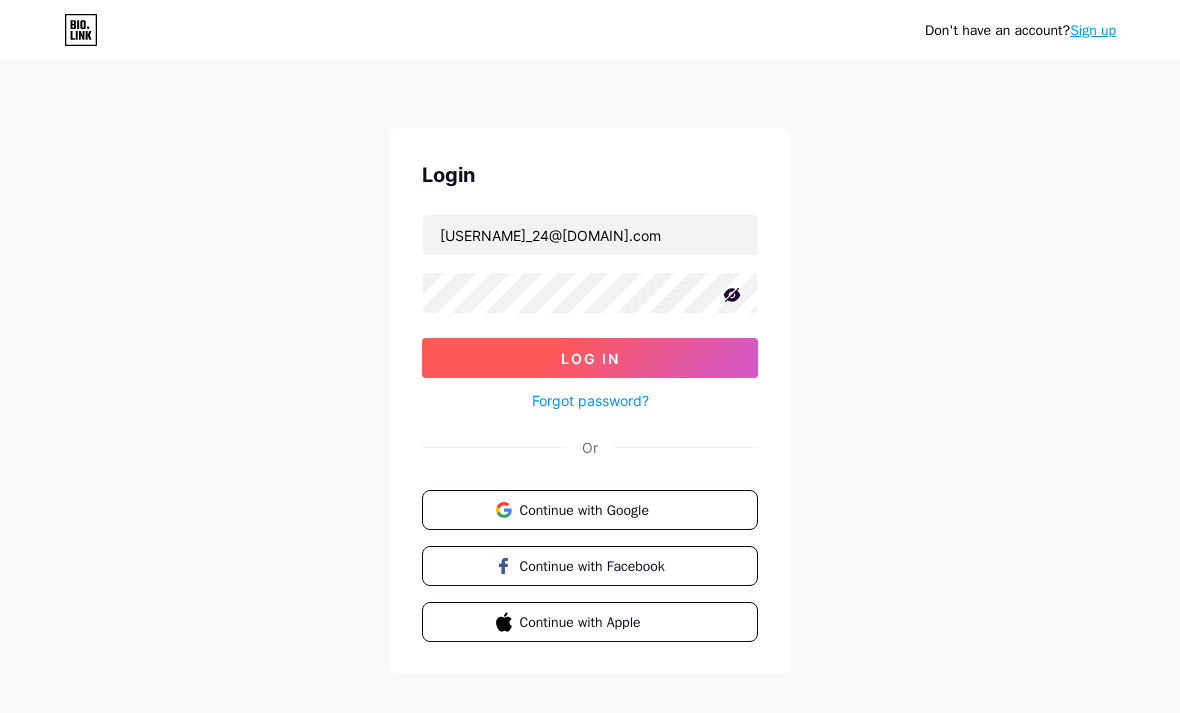 click on "Log In" at bounding box center (590, 358) 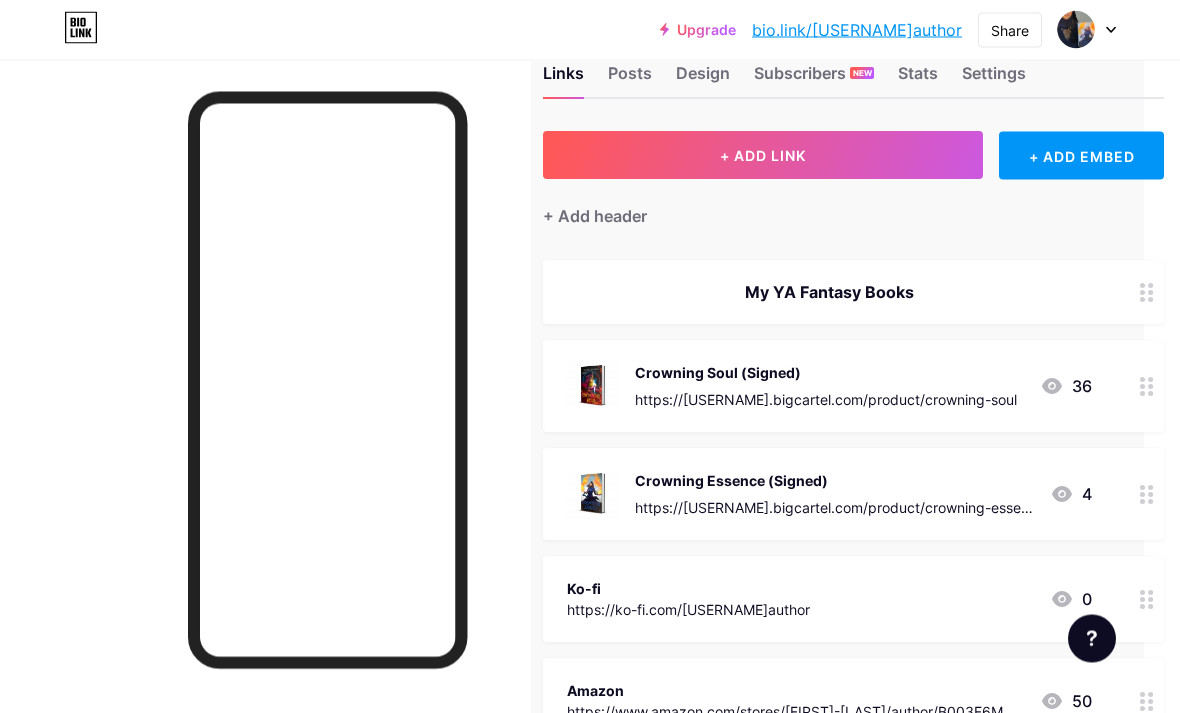 scroll, scrollTop: 54, scrollLeft: 0, axis: vertical 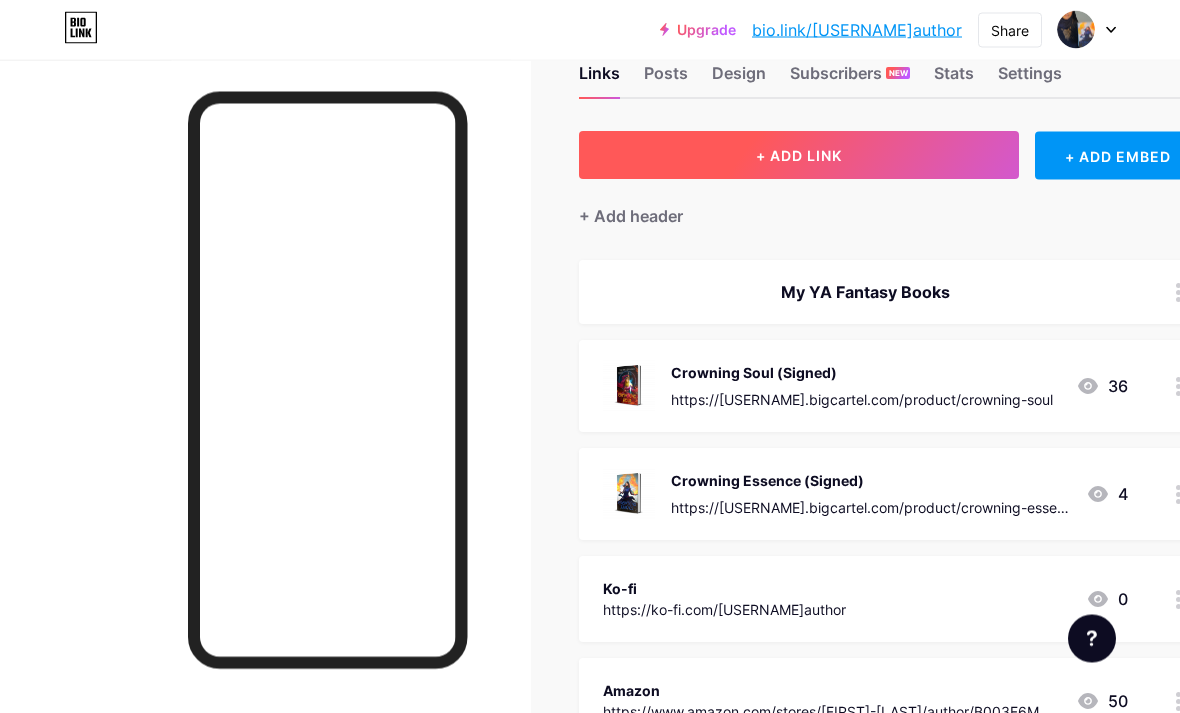 click on "+ ADD LINK" at bounding box center (799, 156) 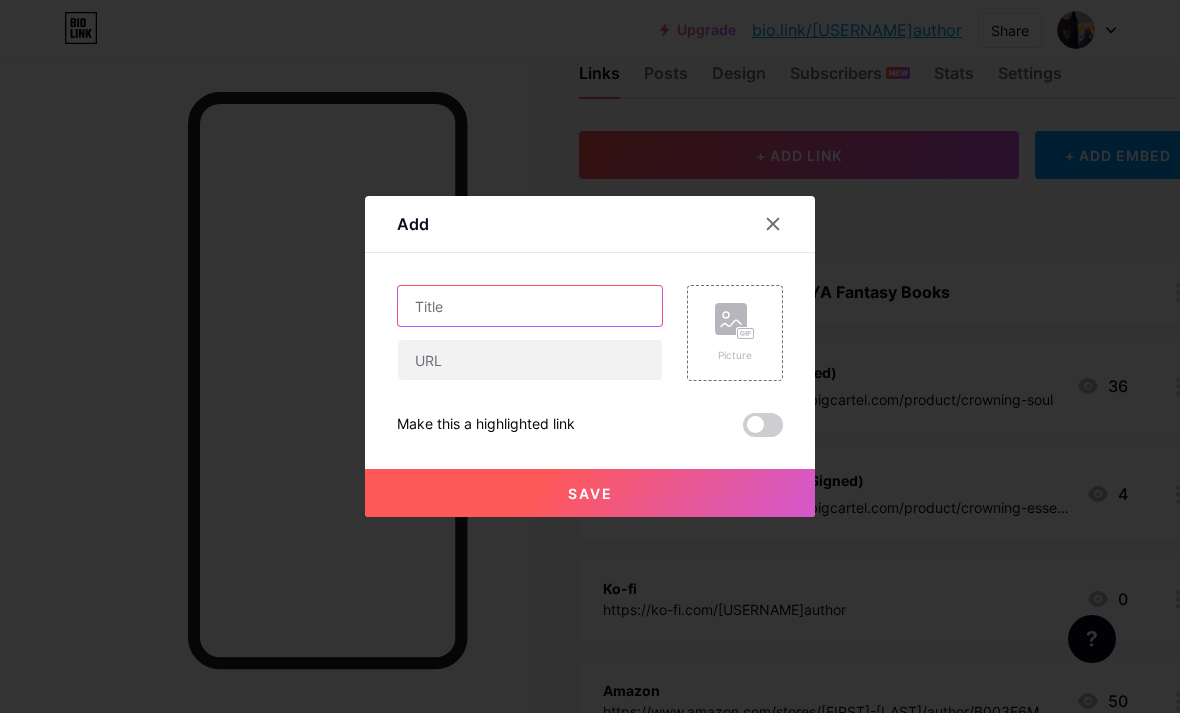click at bounding box center [530, 306] 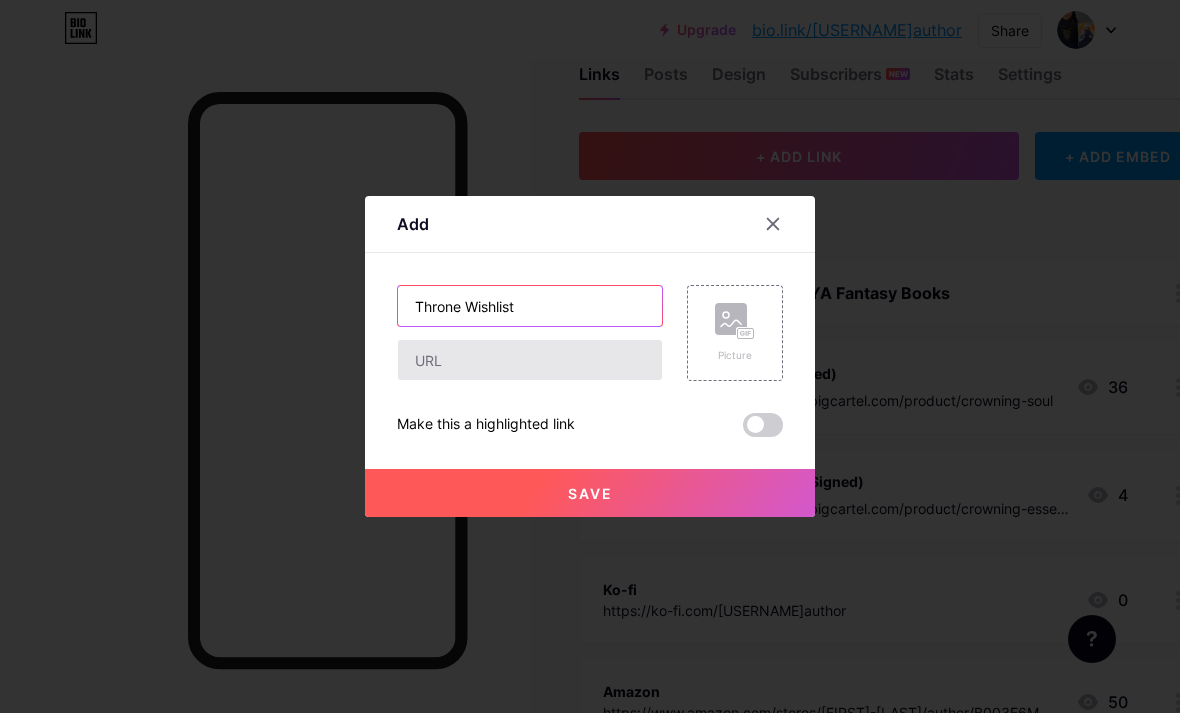 type on "Throne Wishlist" 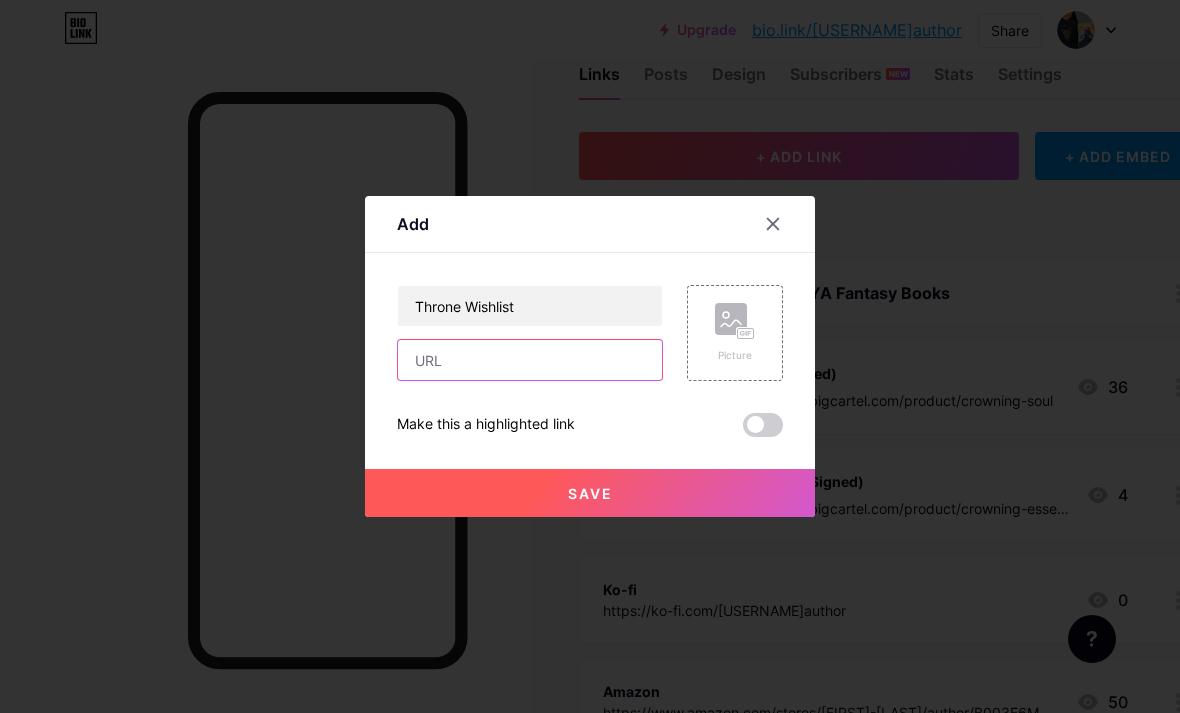 click at bounding box center [530, 360] 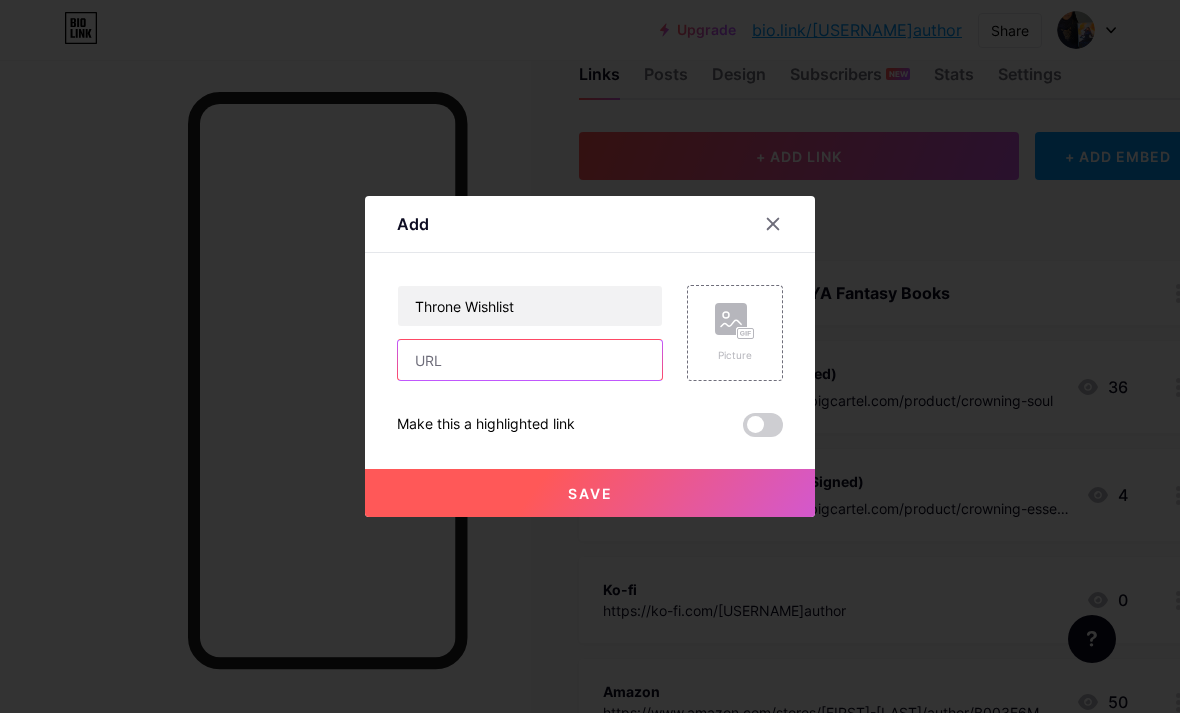 paste on "https://throne.com/[USERNAME]" 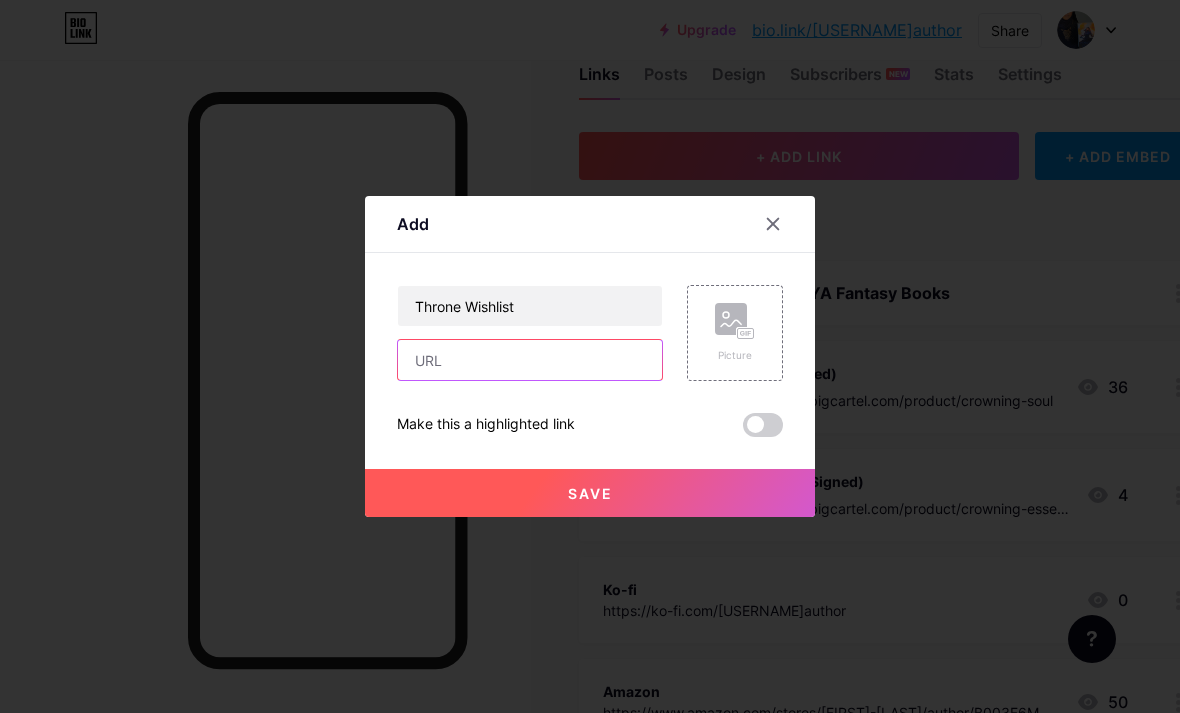 type on "https://throne.com/[USERNAME]" 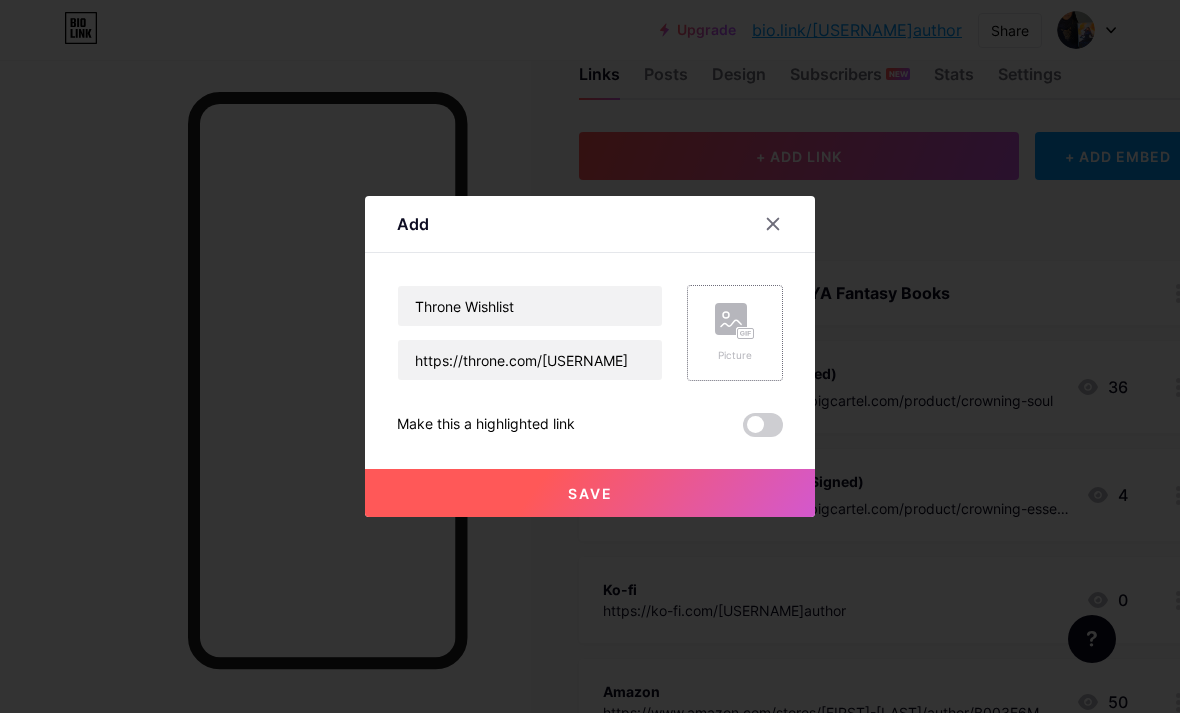 click 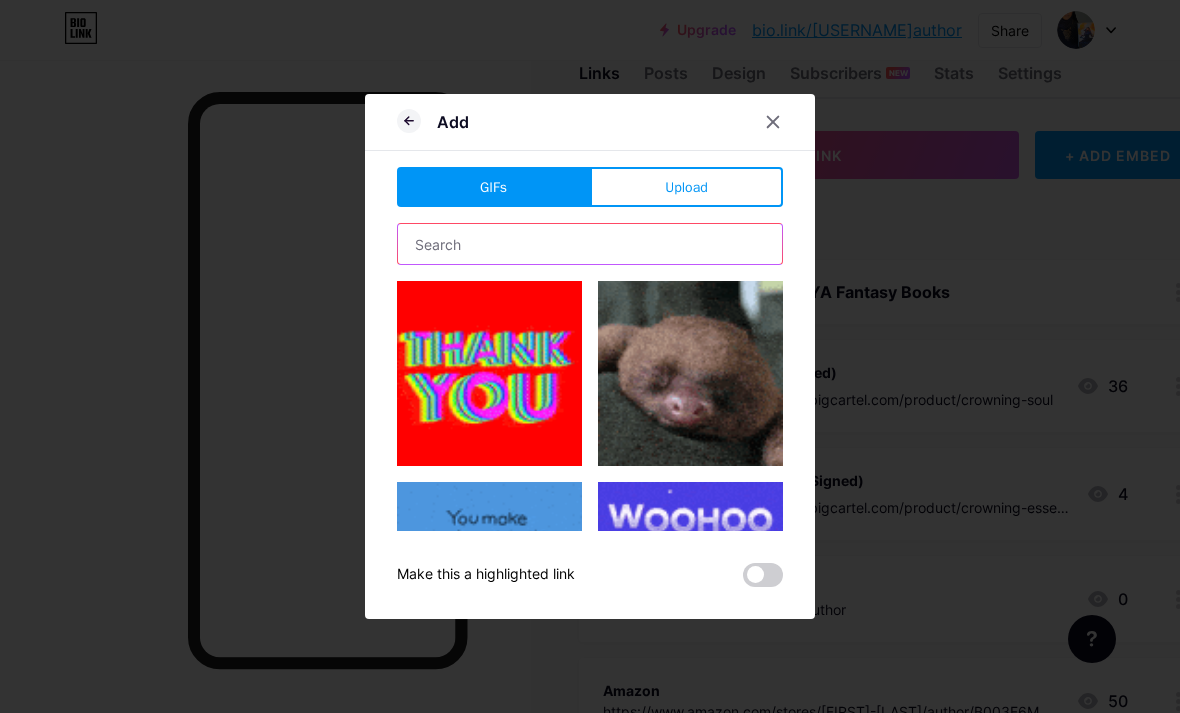 click at bounding box center (590, 244) 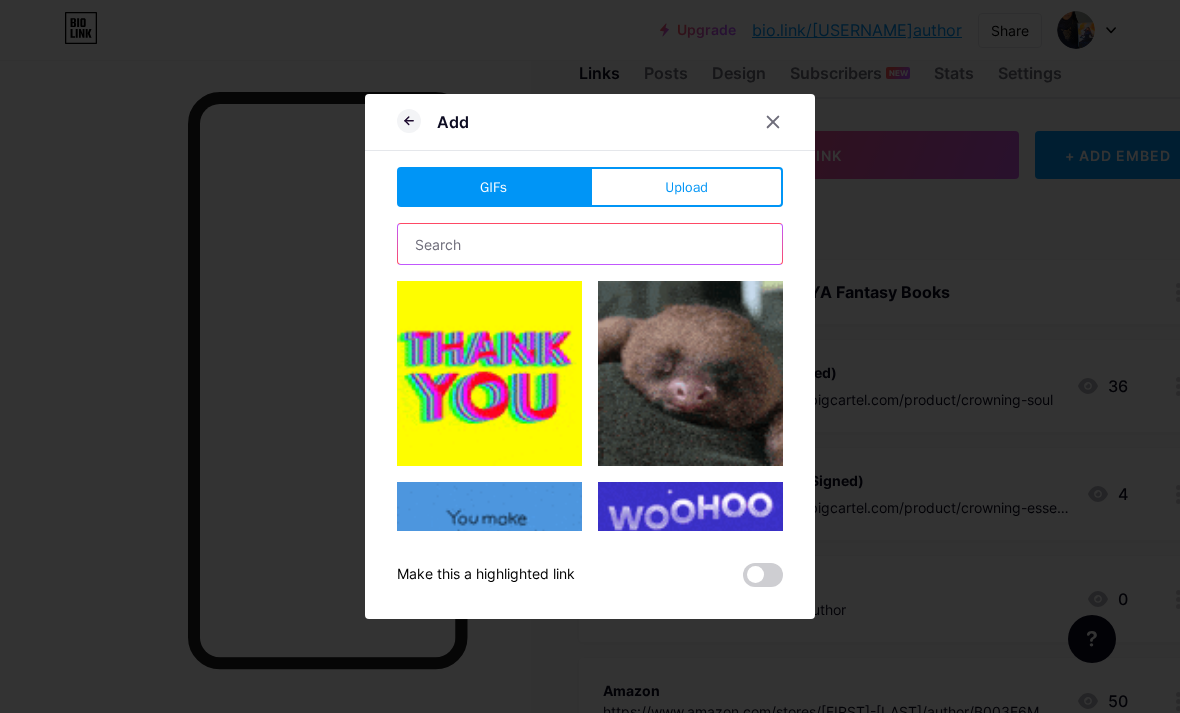 scroll, scrollTop: 54, scrollLeft: 0, axis: vertical 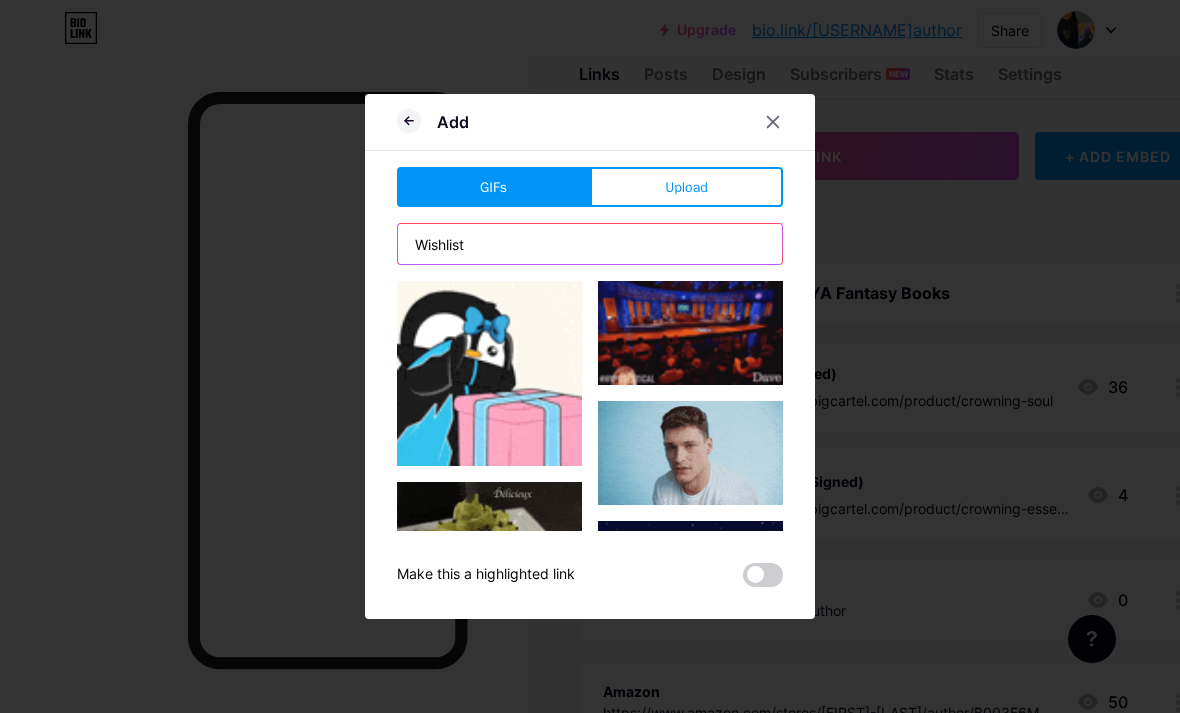 click on "Wishlist" at bounding box center [590, 244] 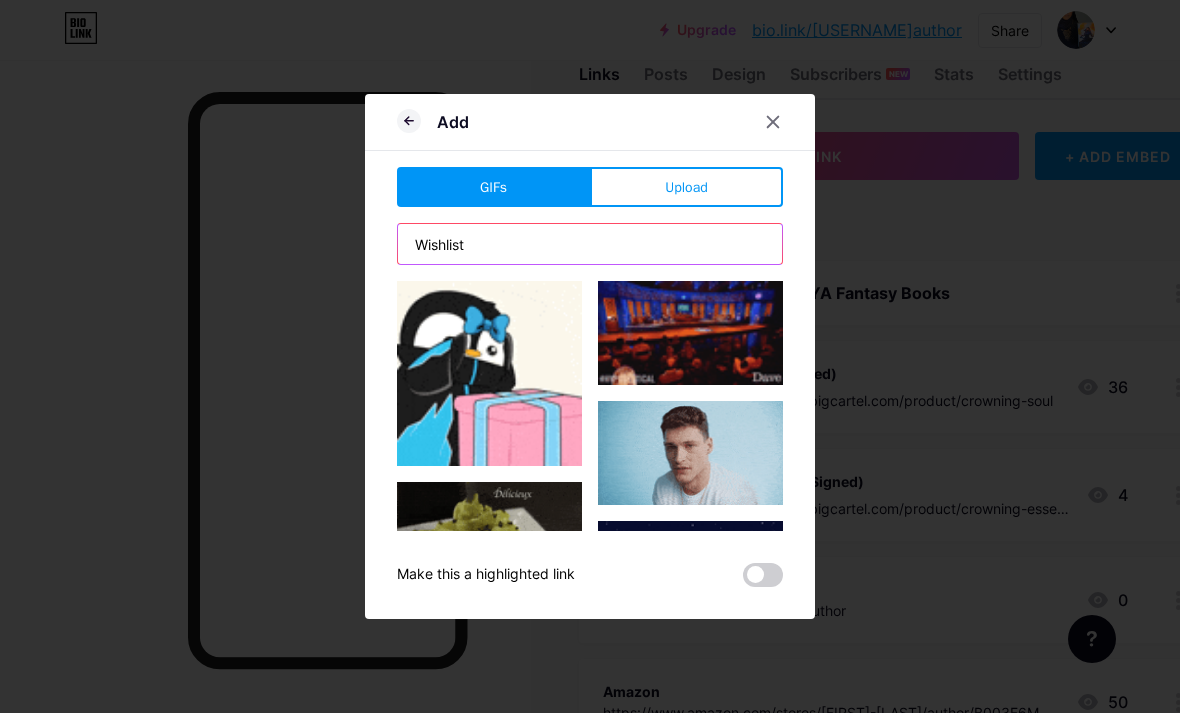 scroll, scrollTop: 0, scrollLeft: 0, axis: both 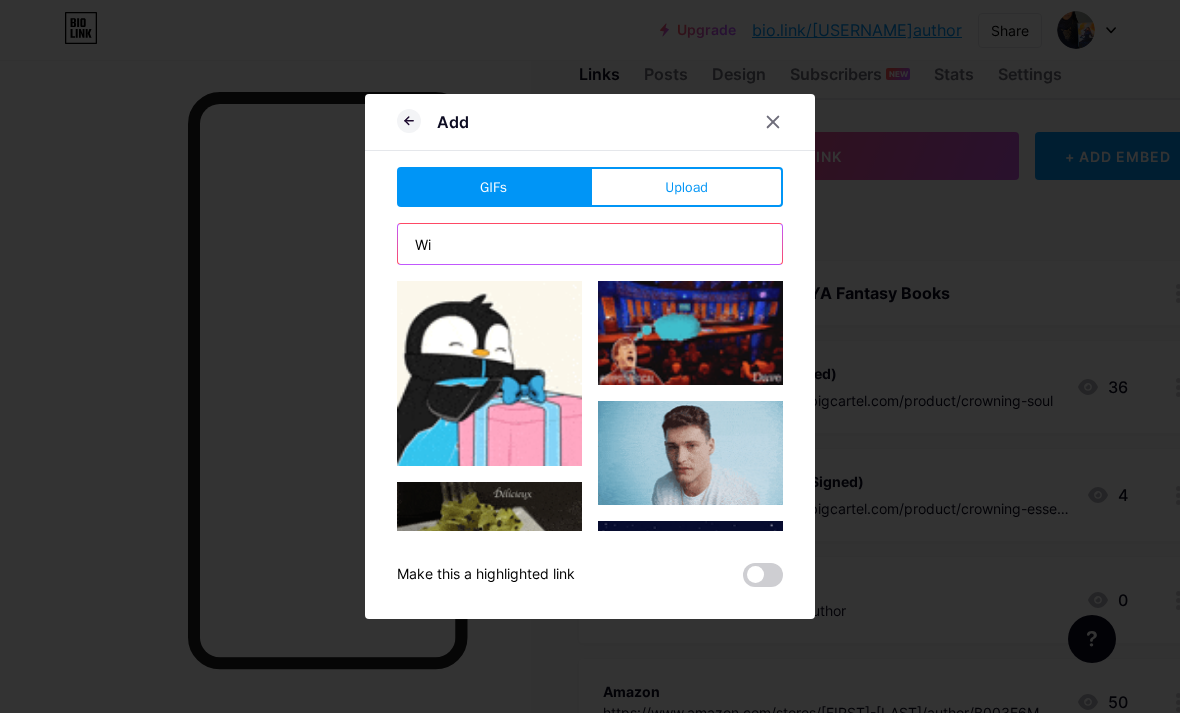 type on "W" 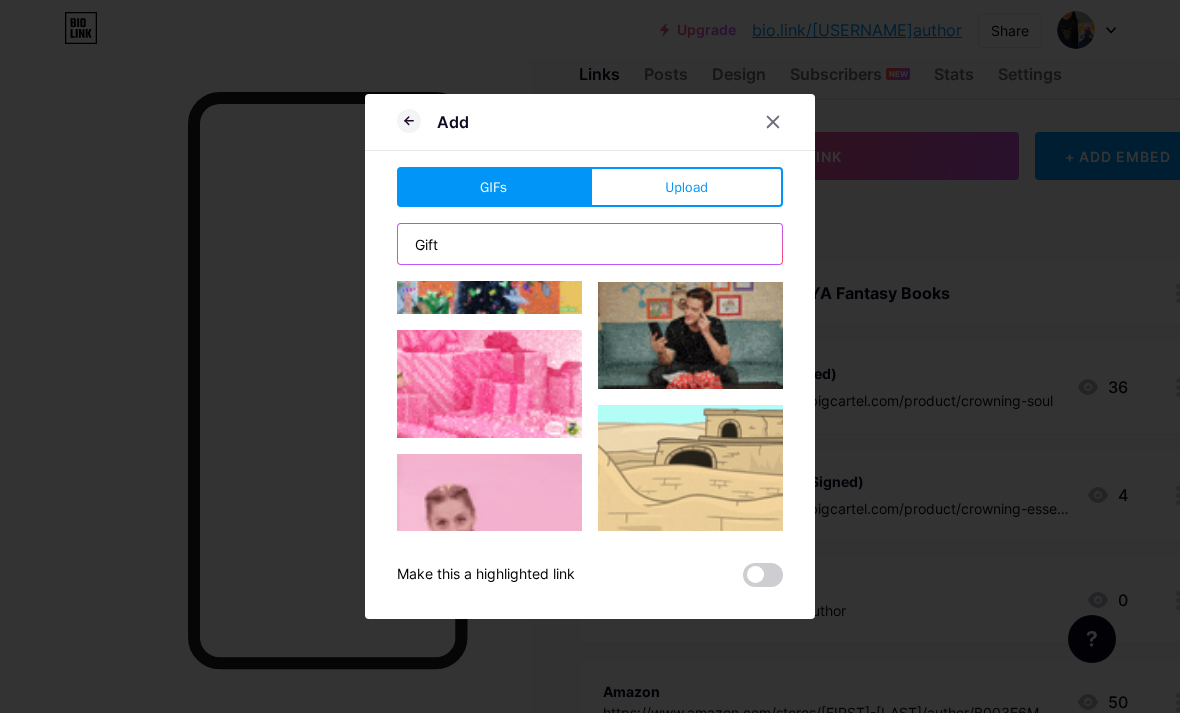 scroll, scrollTop: 4570, scrollLeft: 0, axis: vertical 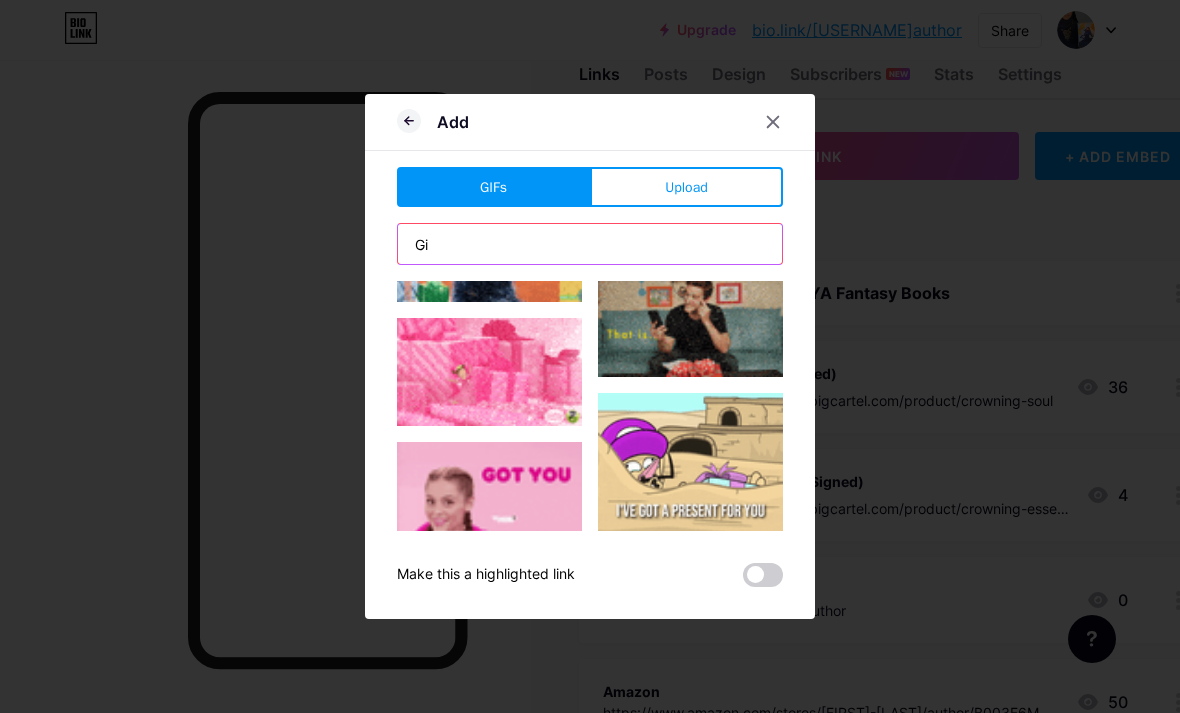 type on "G" 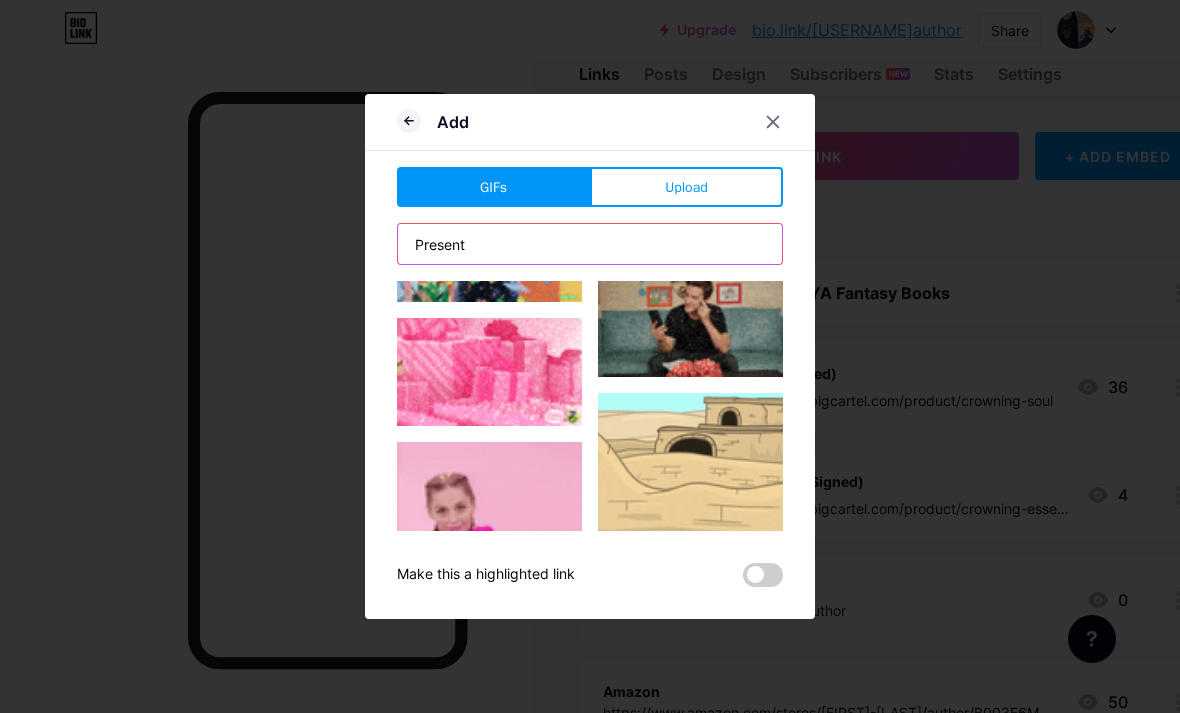 type on "Present" 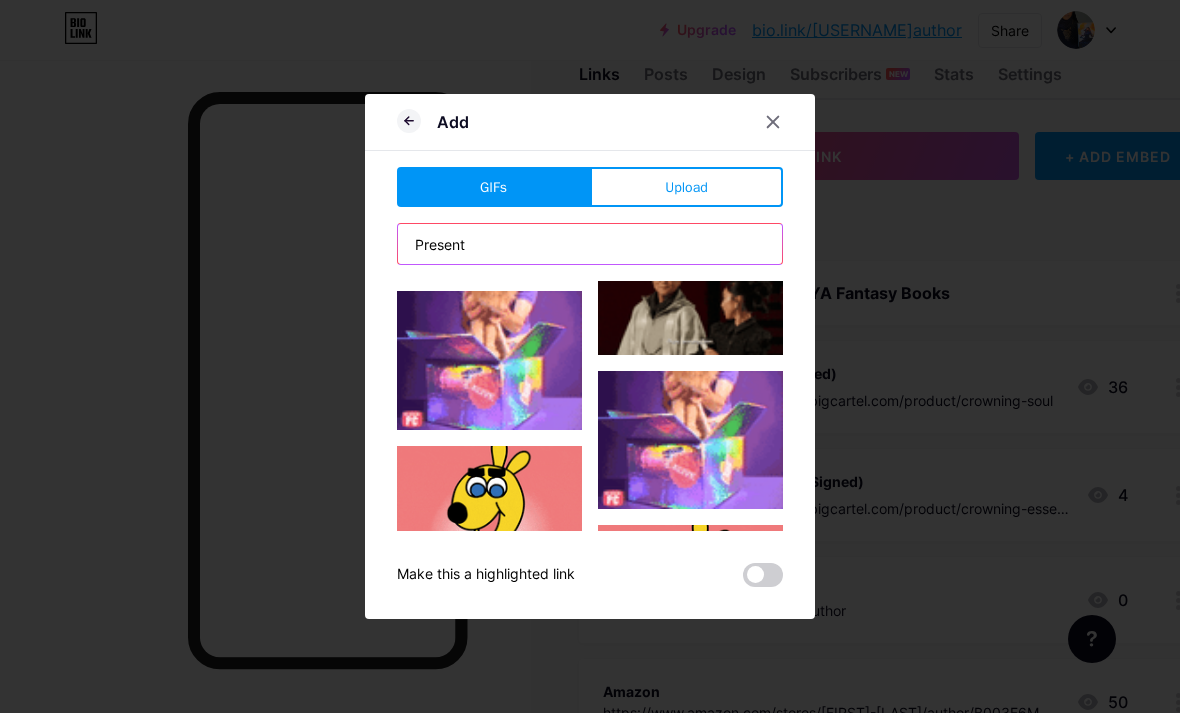 scroll, scrollTop: 1403, scrollLeft: 0, axis: vertical 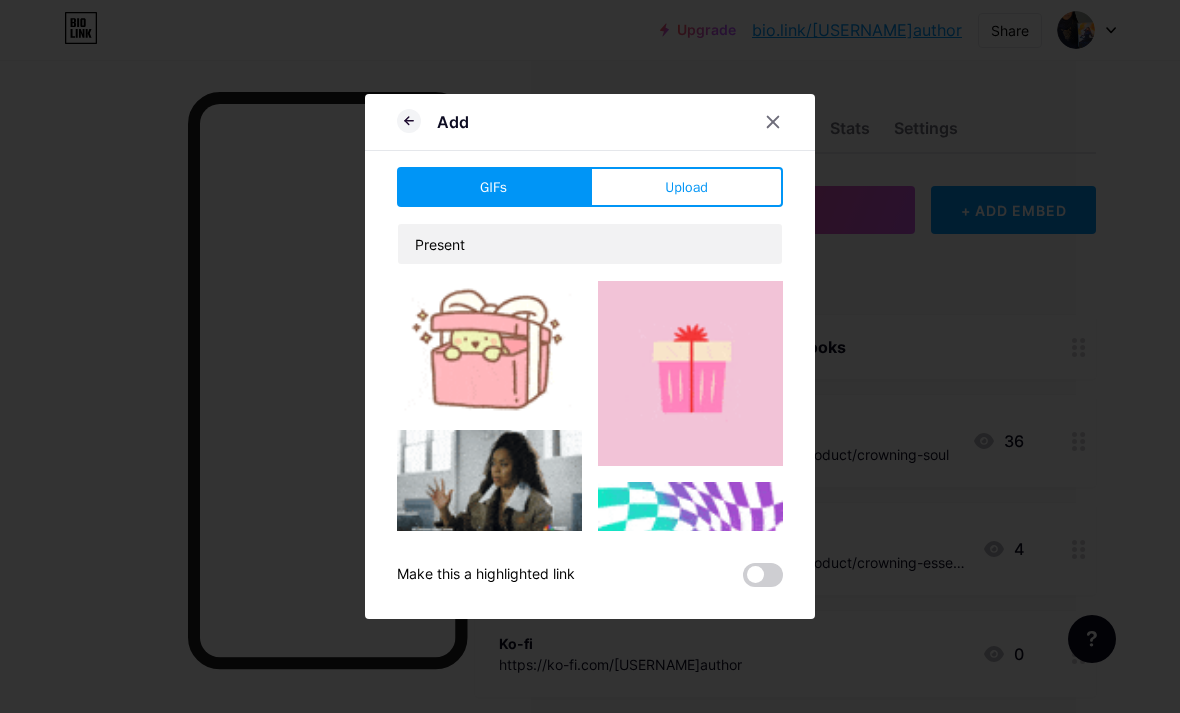 click at bounding box center (489, 347) 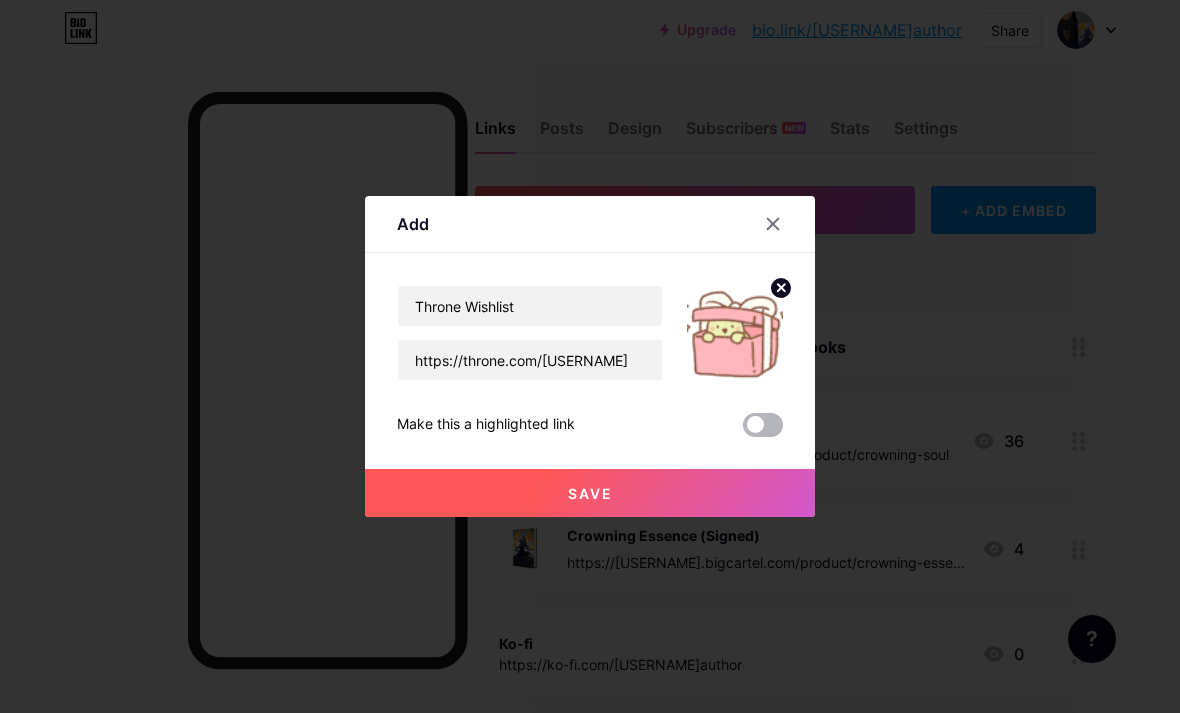 click at bounding box center [763, 425] 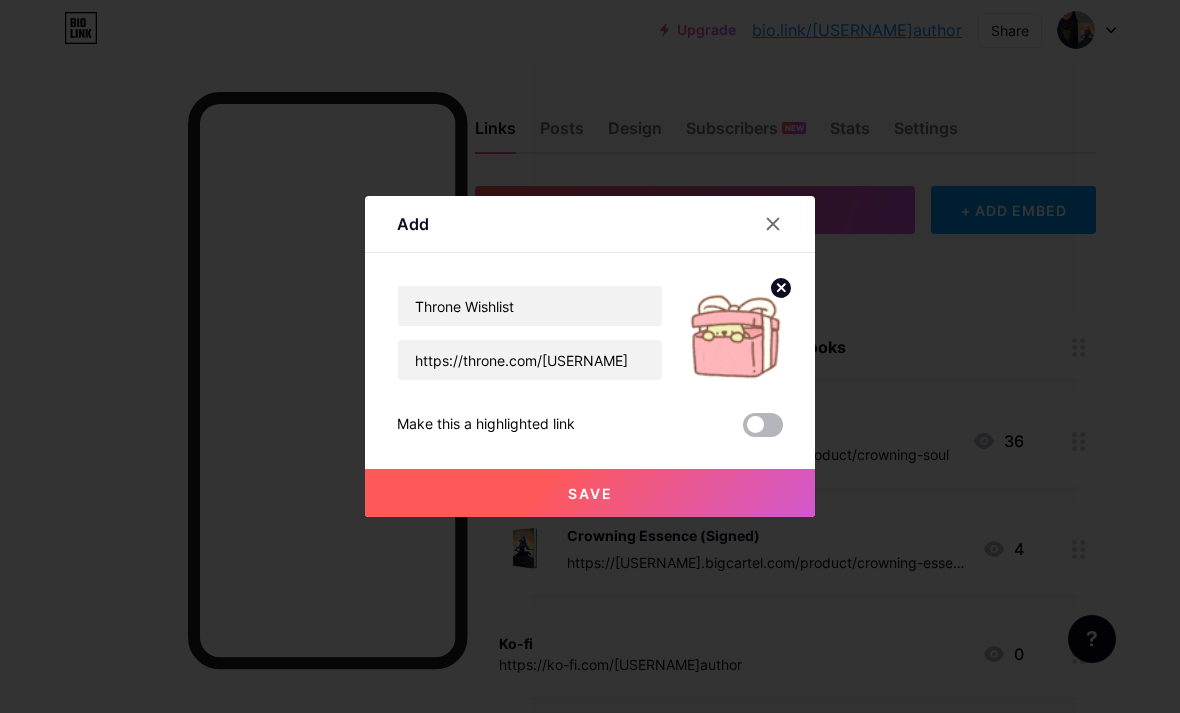 click at bounding box center [743, 430] 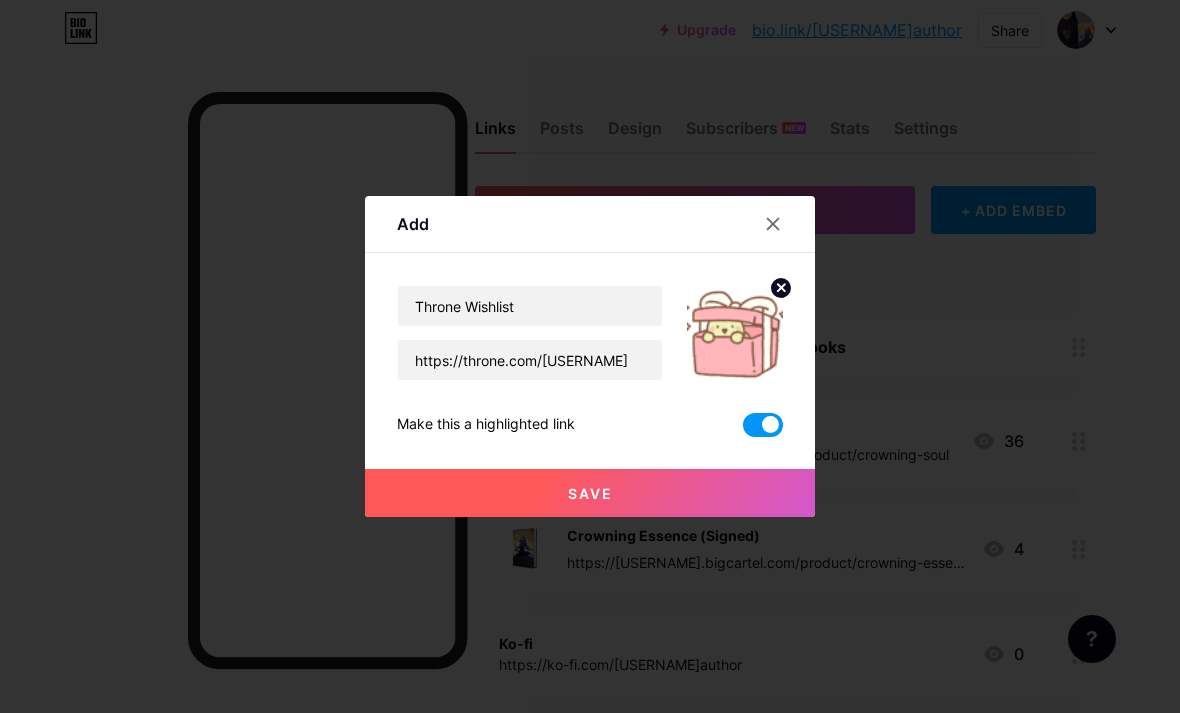 click on "Save" at bounding box center (590, 493) 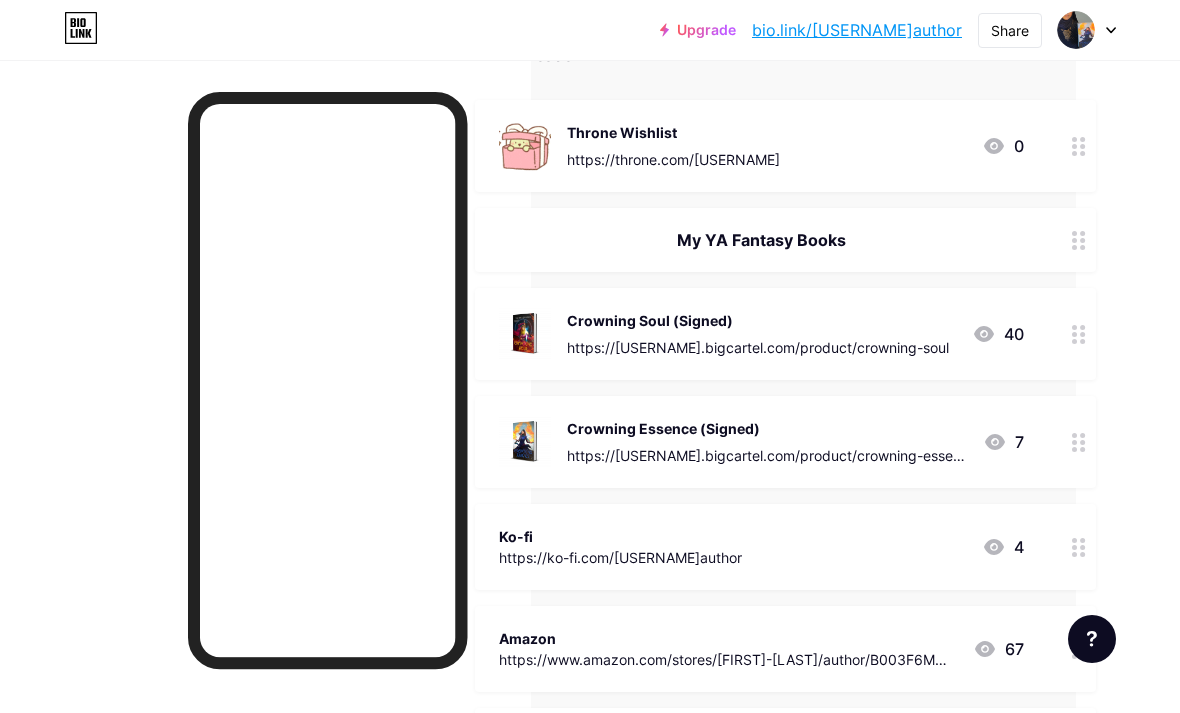 scroll, scrollTop: 214, scrollLeft: 104, axis: both 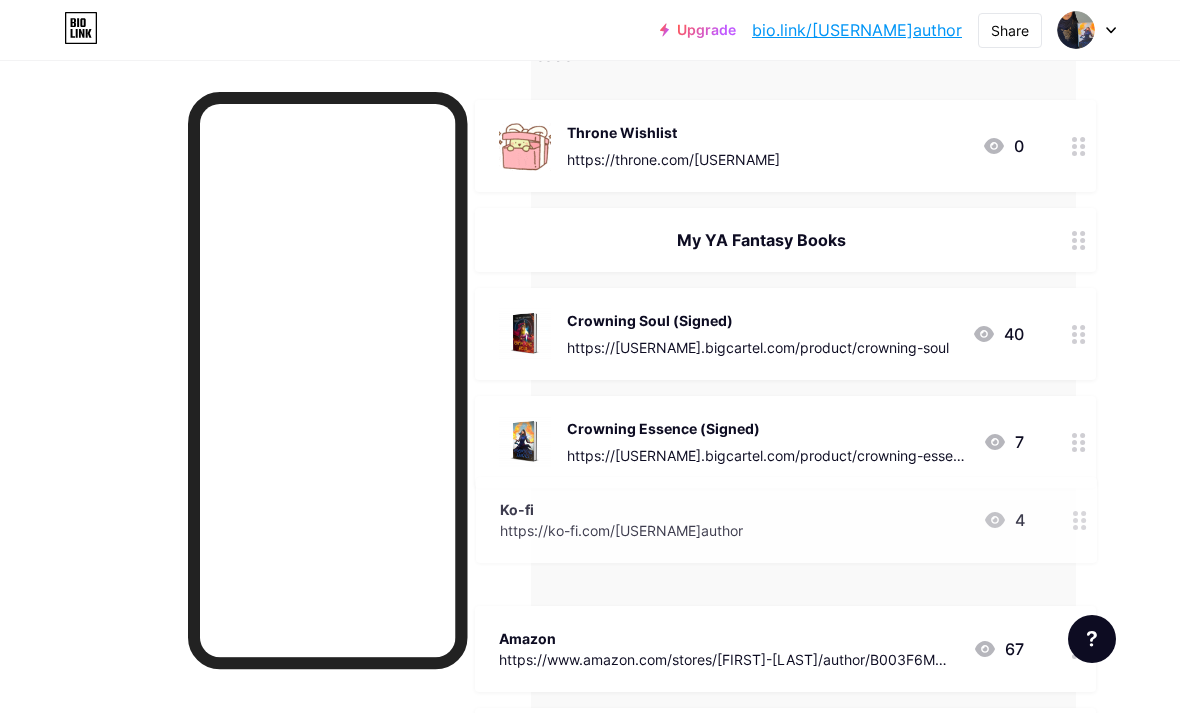 type 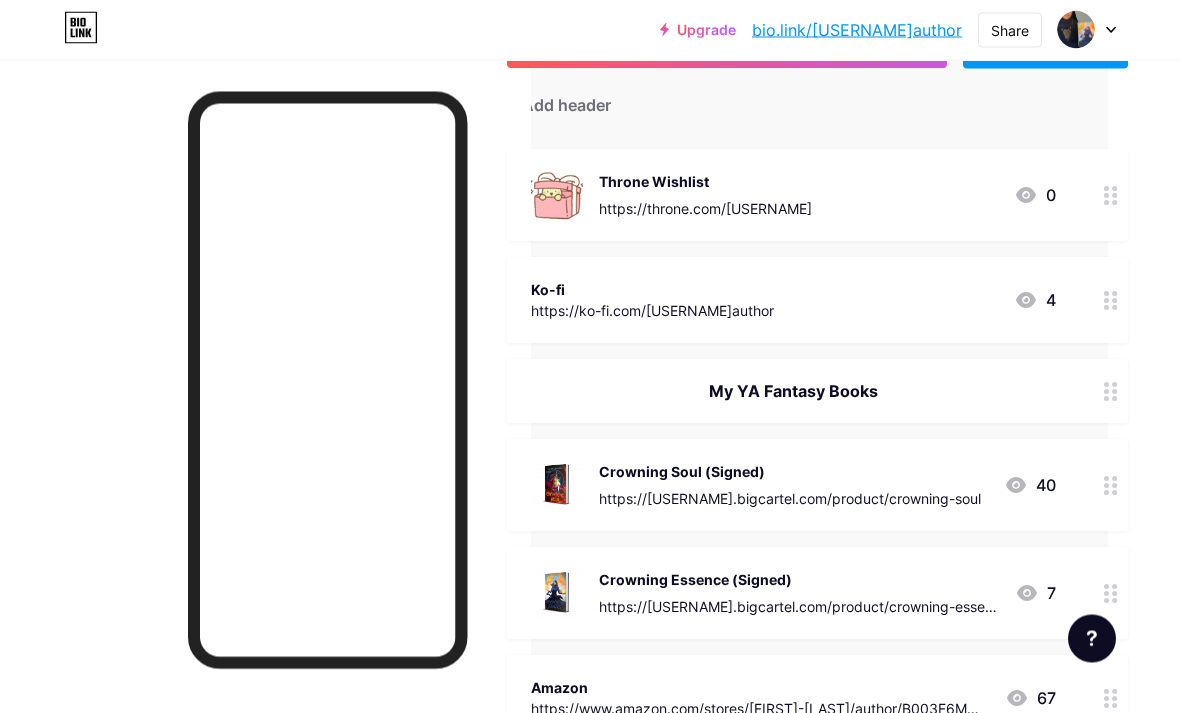 scroll, scrollTop: 166, scrollLeft: 72, axis: both 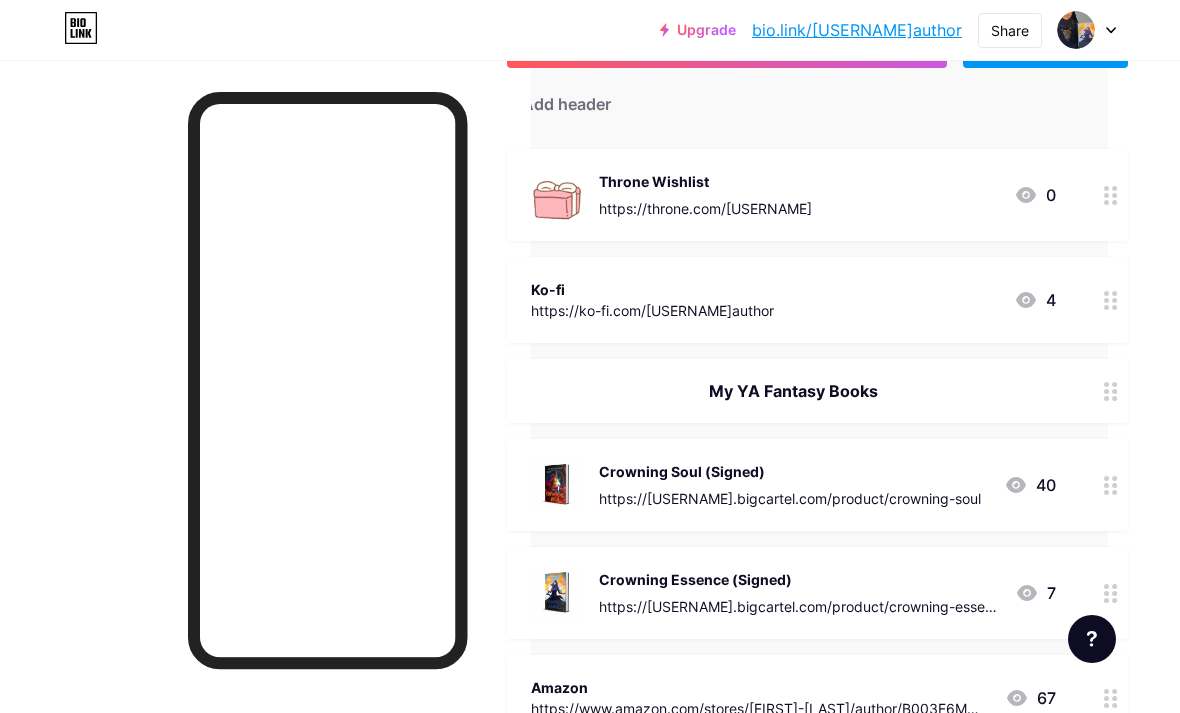 click at bounding box center (1111, 391) 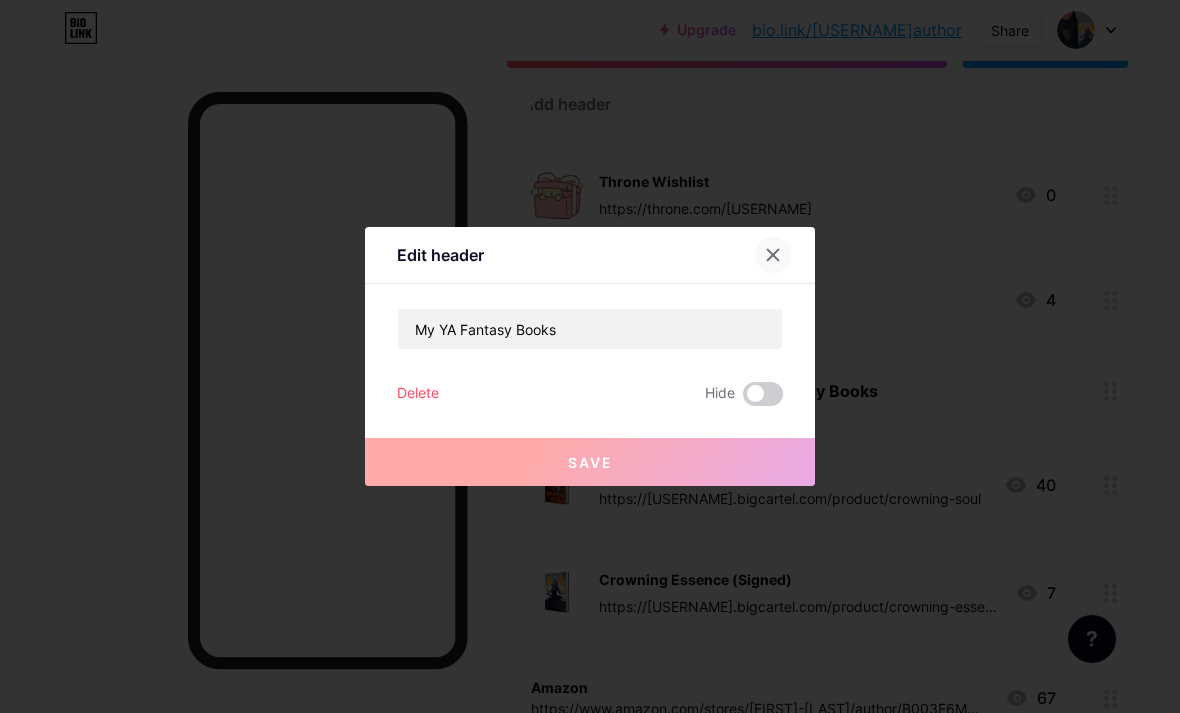 click 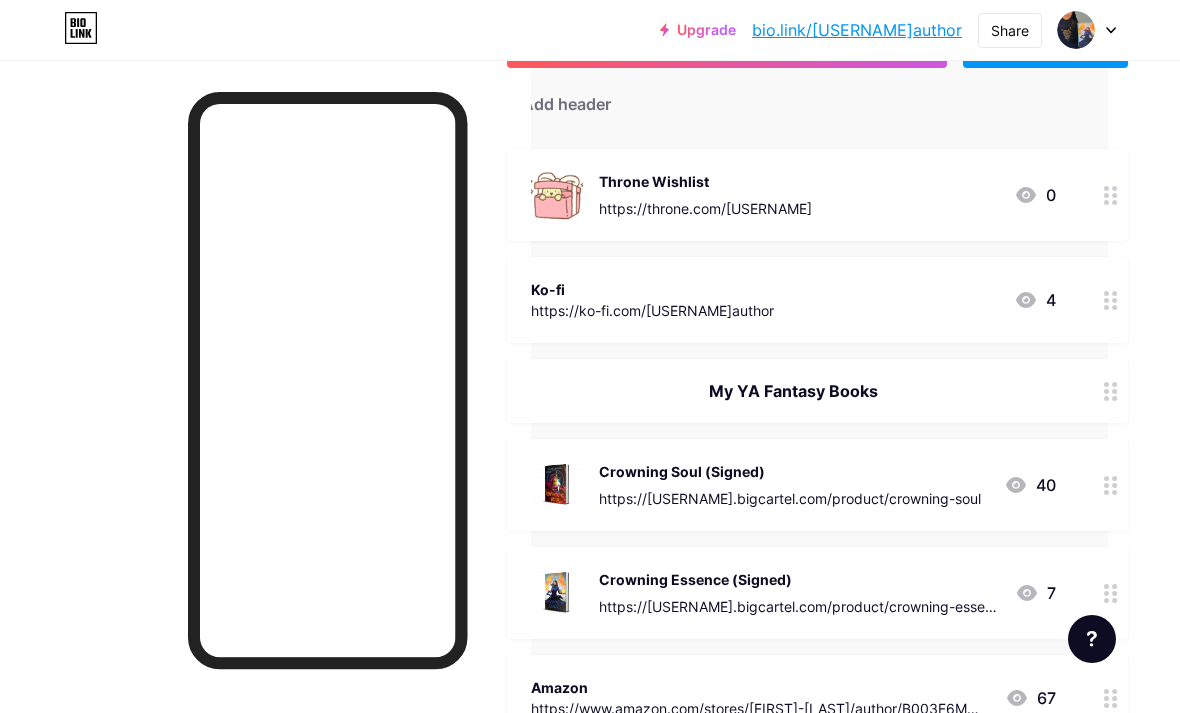 click at bounding box center (1111, 195) 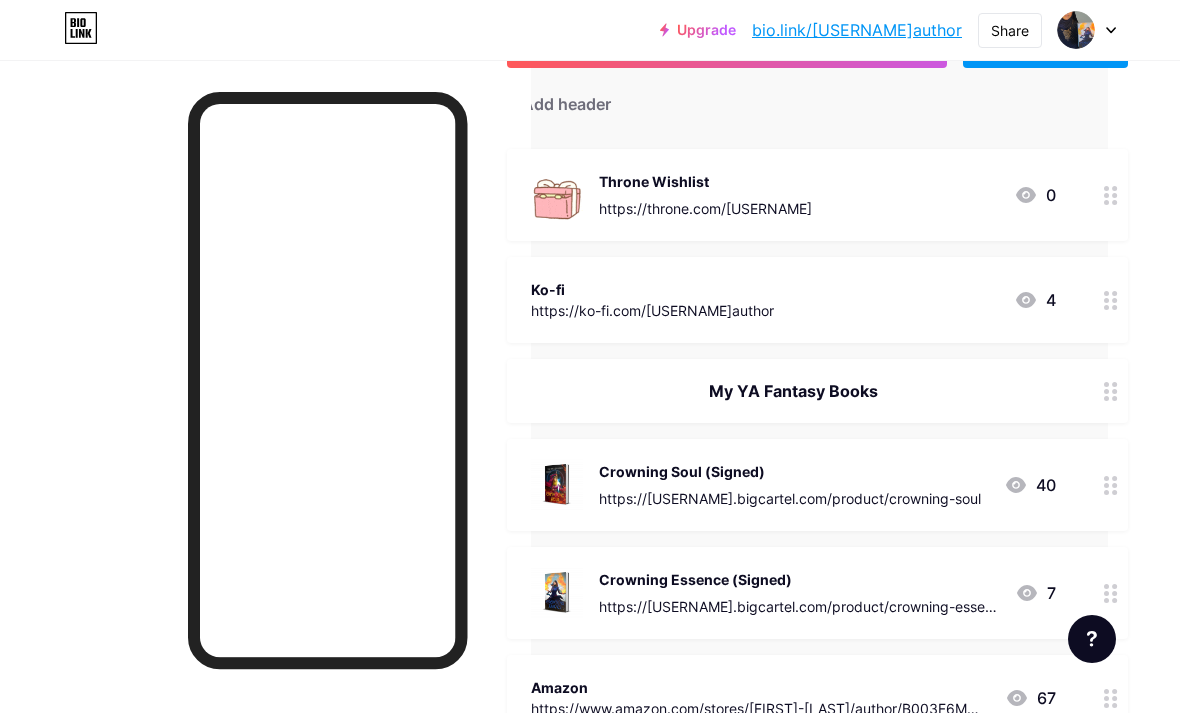 click at bounding box center (763, 389) 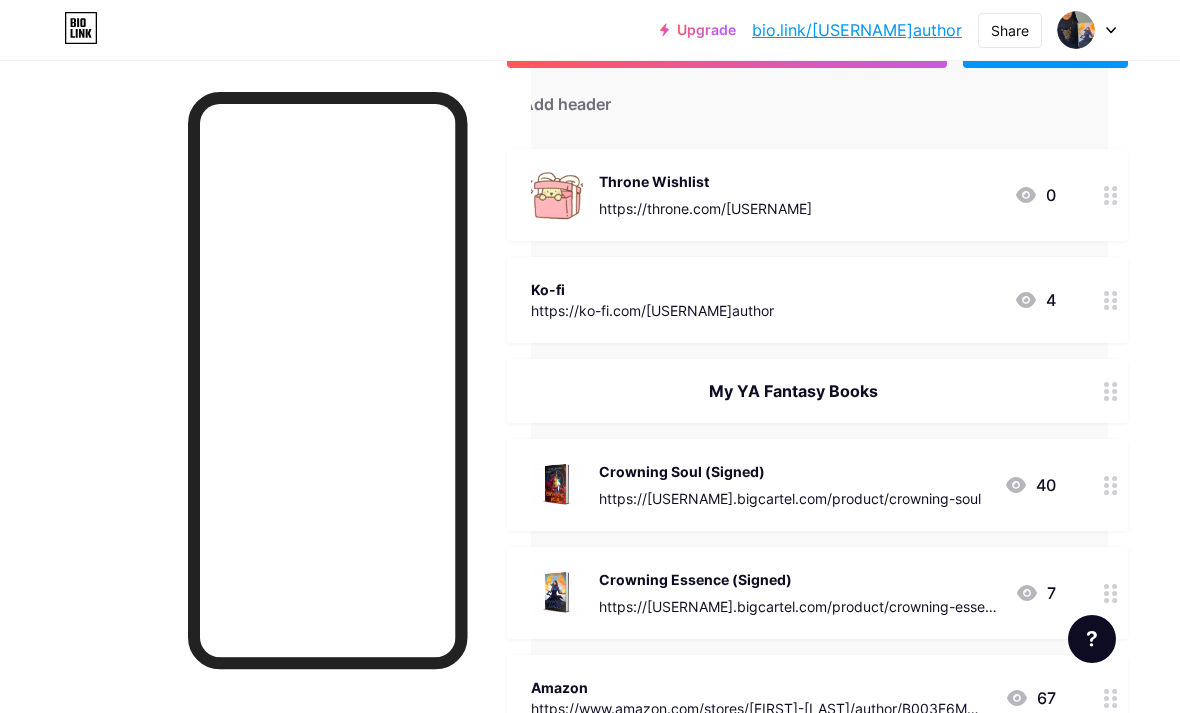 click at bounding box center (743, 394) 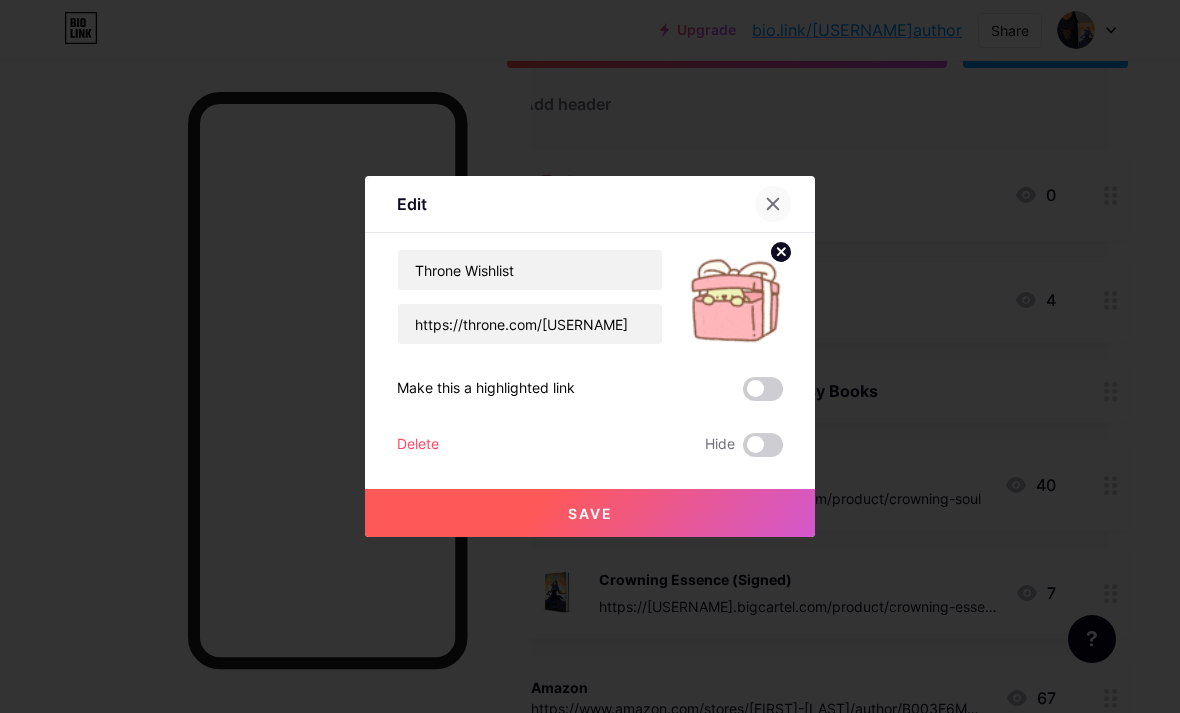 click 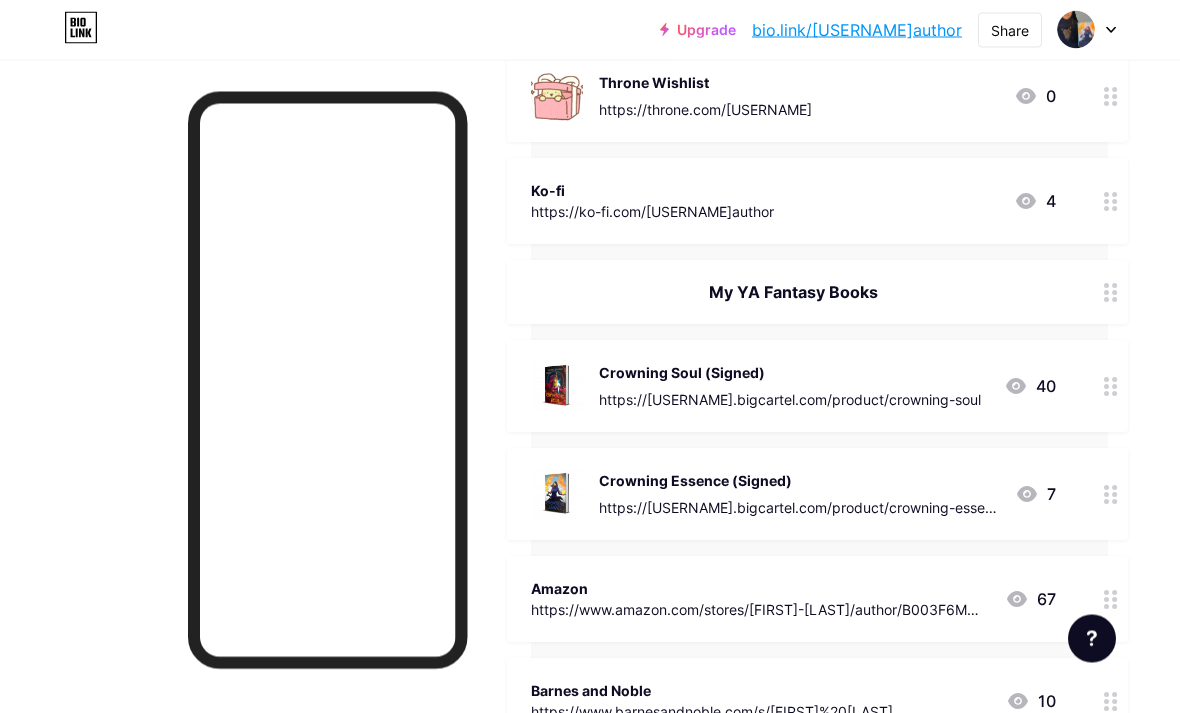 click at bounding box center [1111, 387] 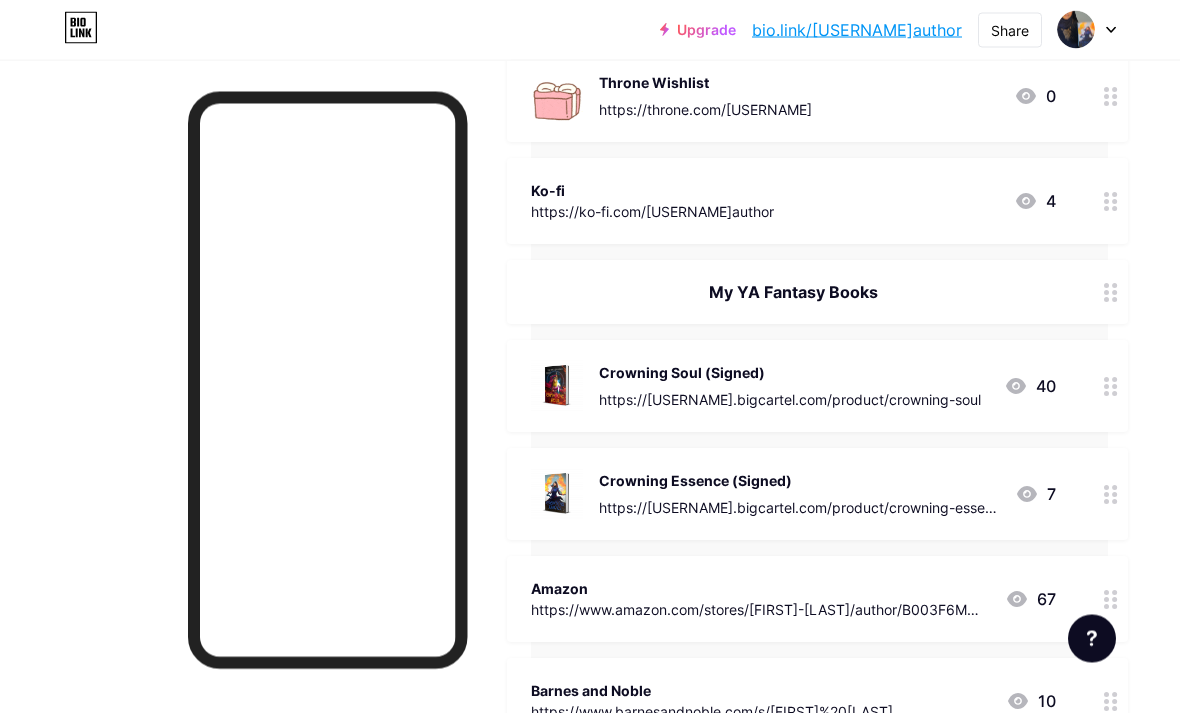 scroll, scrollTop: 265, scrollLeft: 72, axis: both 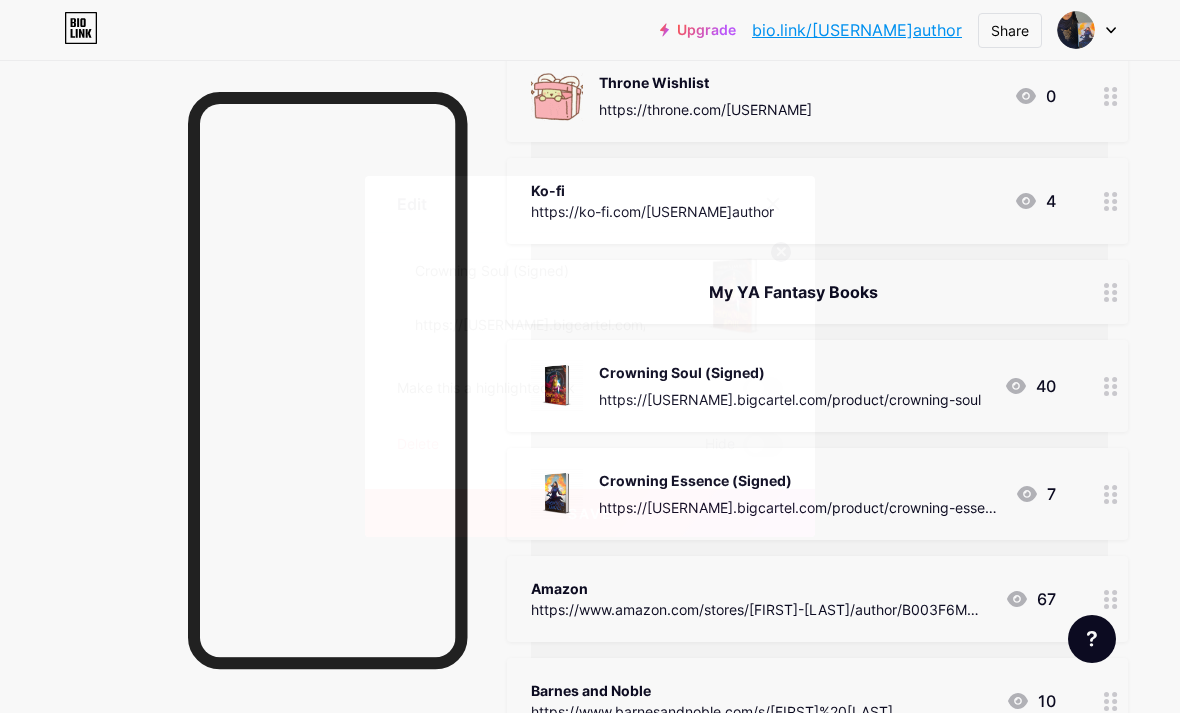 click at bounding box center [590, 356] 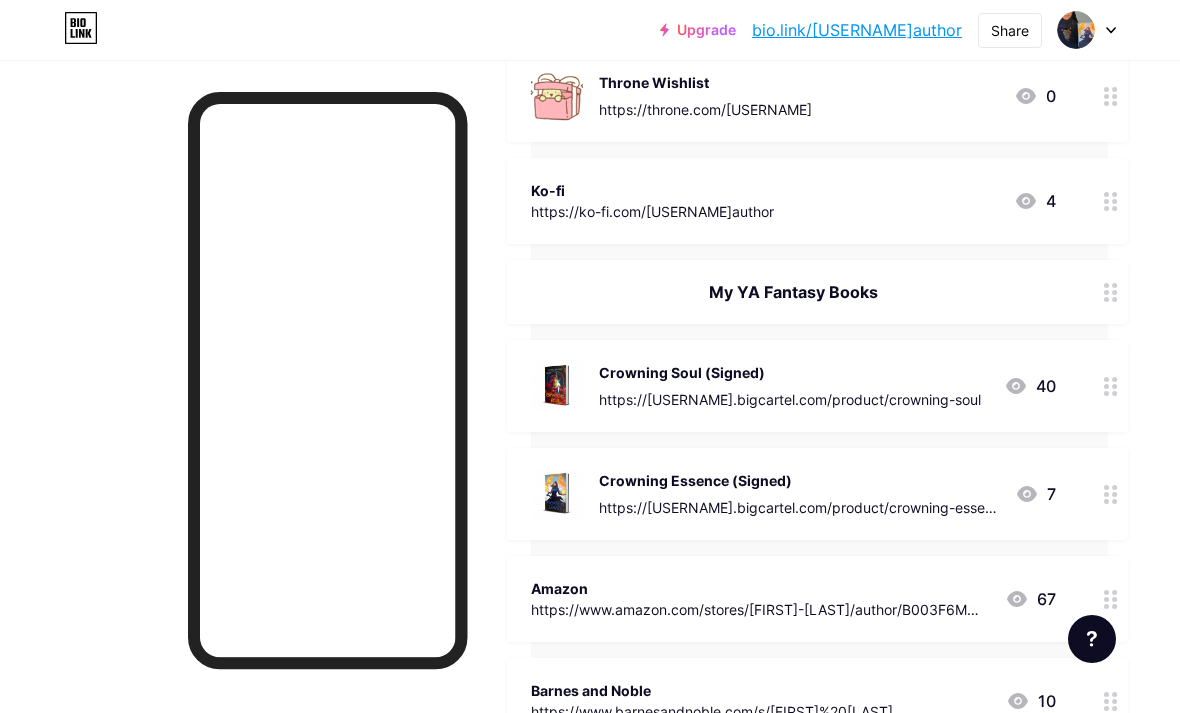 click 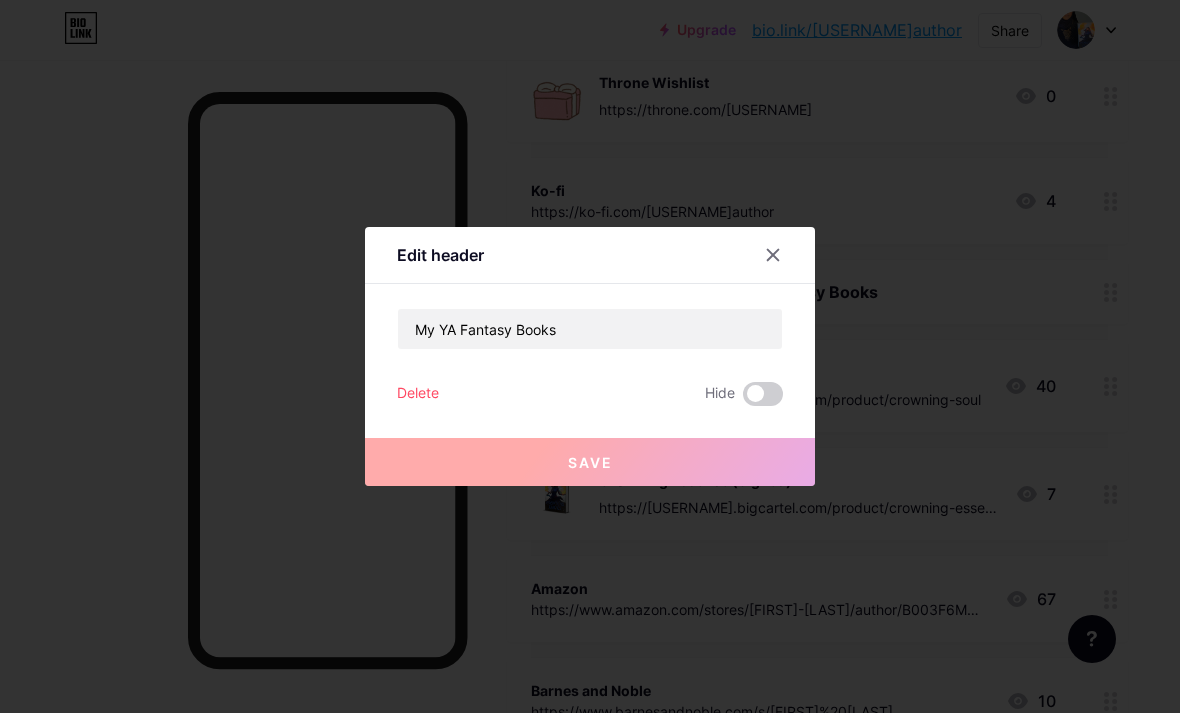 click at bounding box center [590, 356] 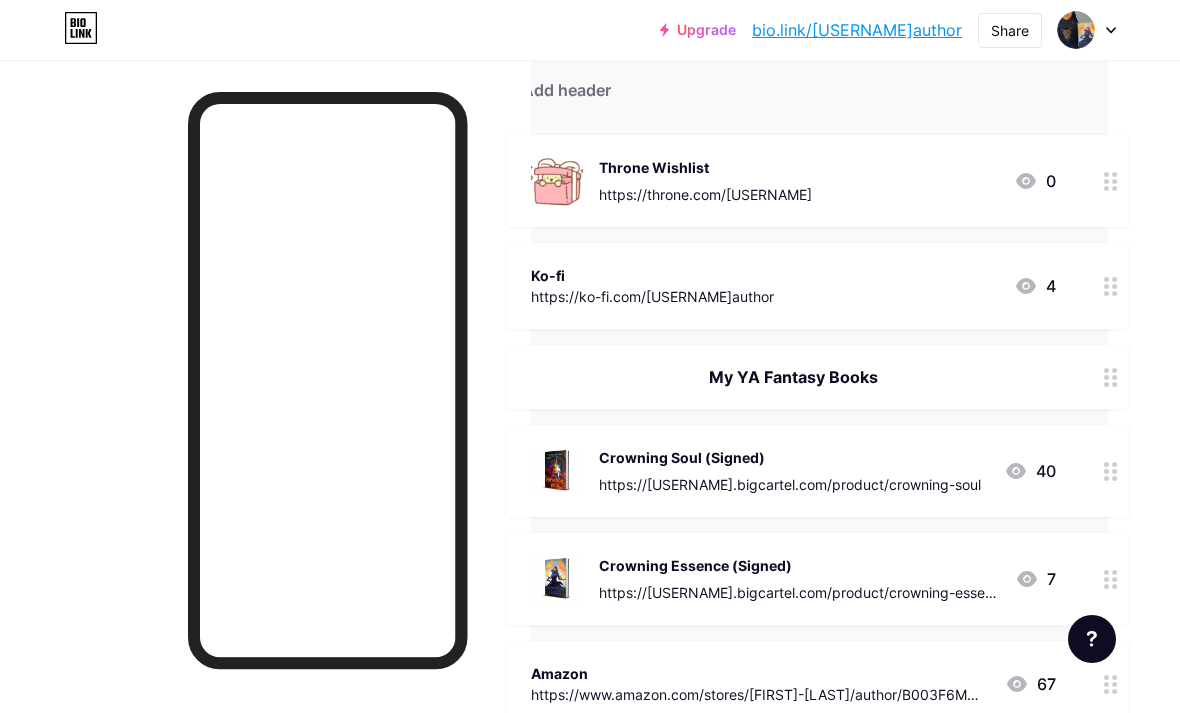 scroll, scrollTop: 179, scrollLeft: 72, axis: both 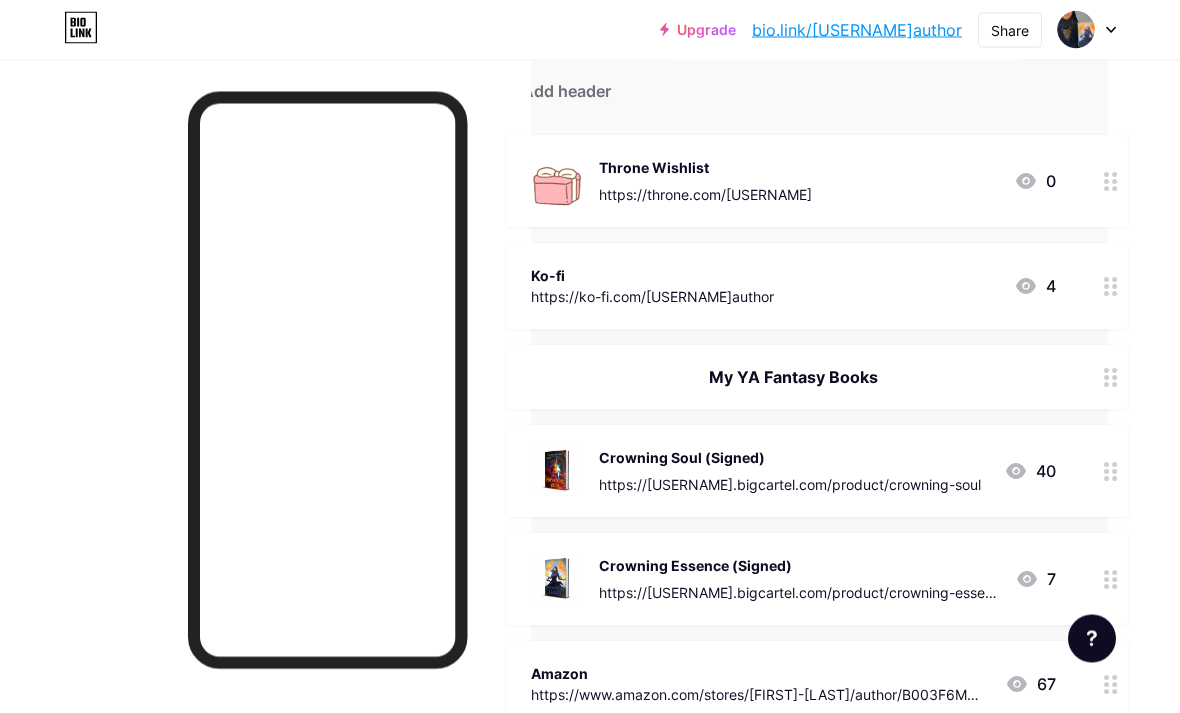 click 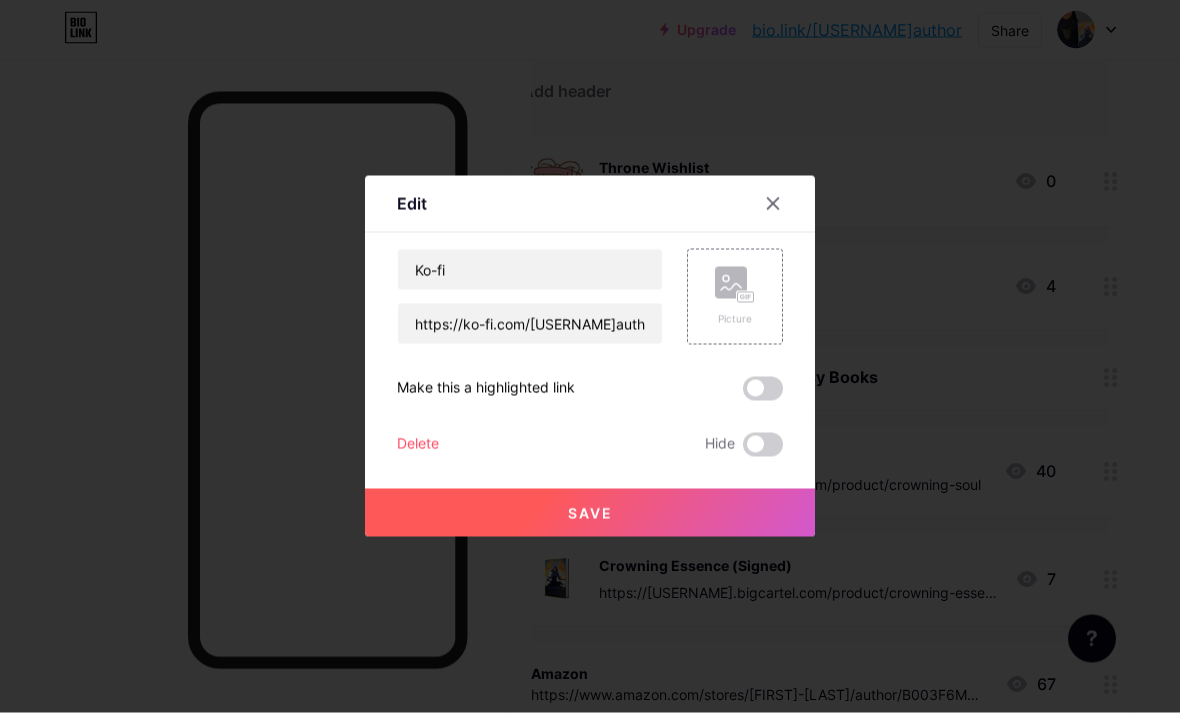 scroll, scrollTop: 180, scrollLeft: 72, axis: both 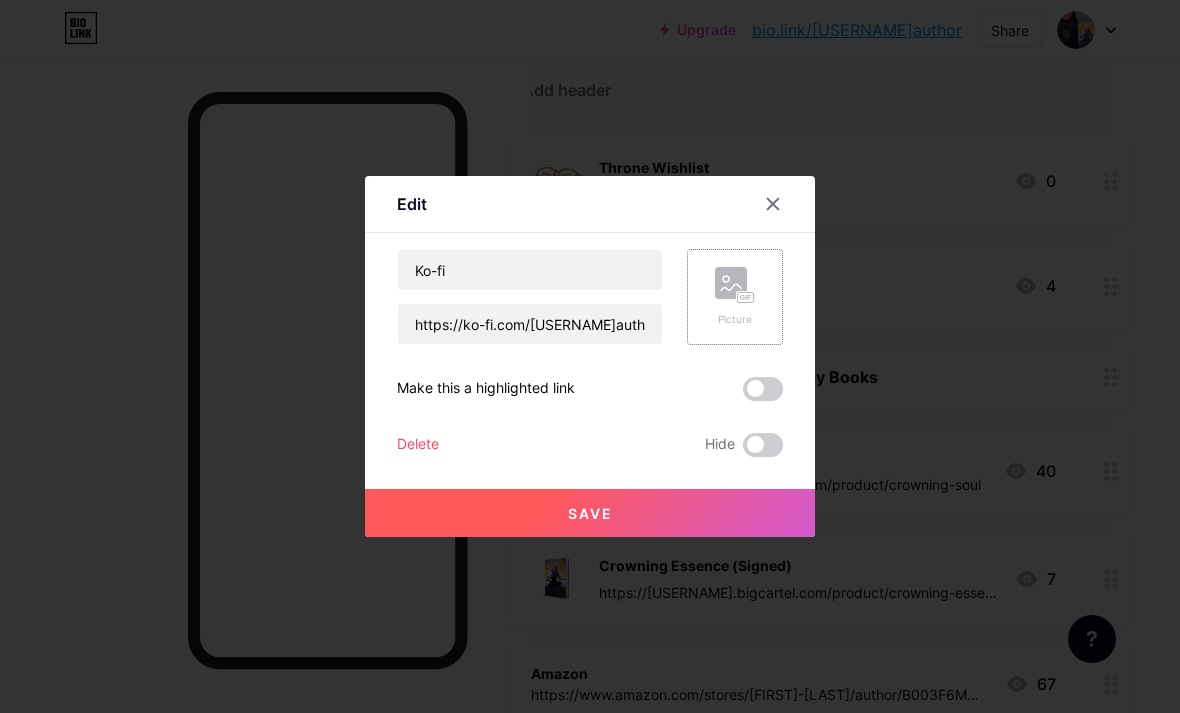 click 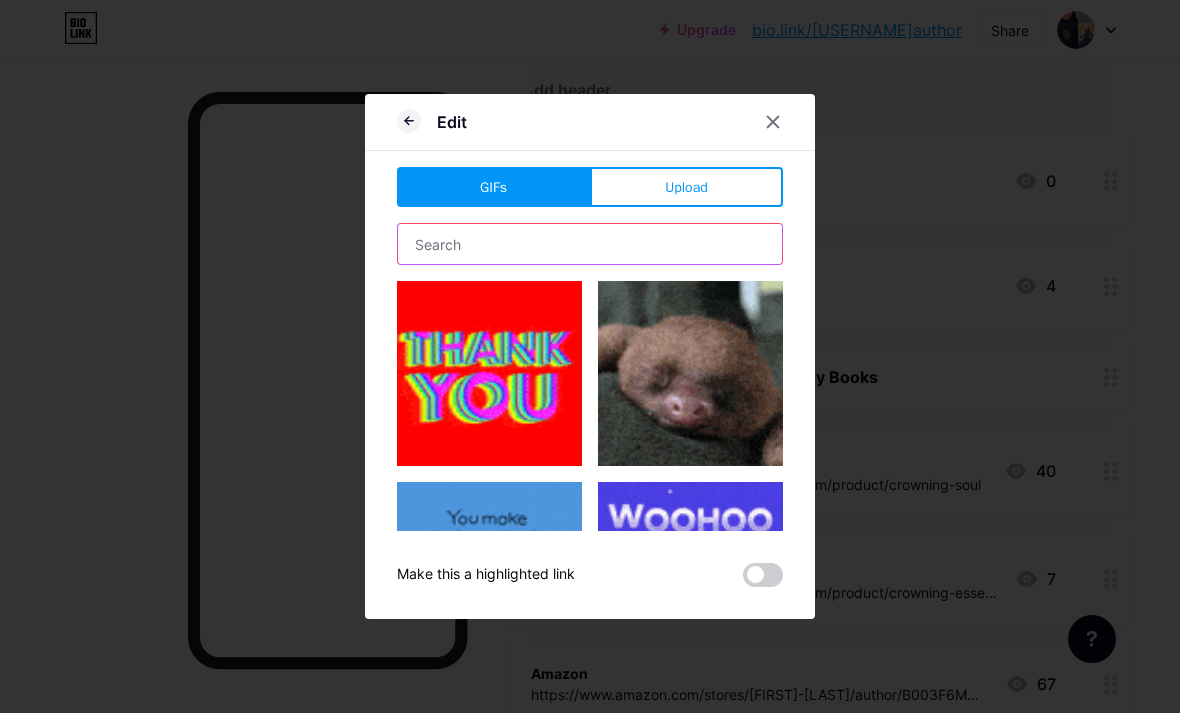 click at bounding box center [590, 244] 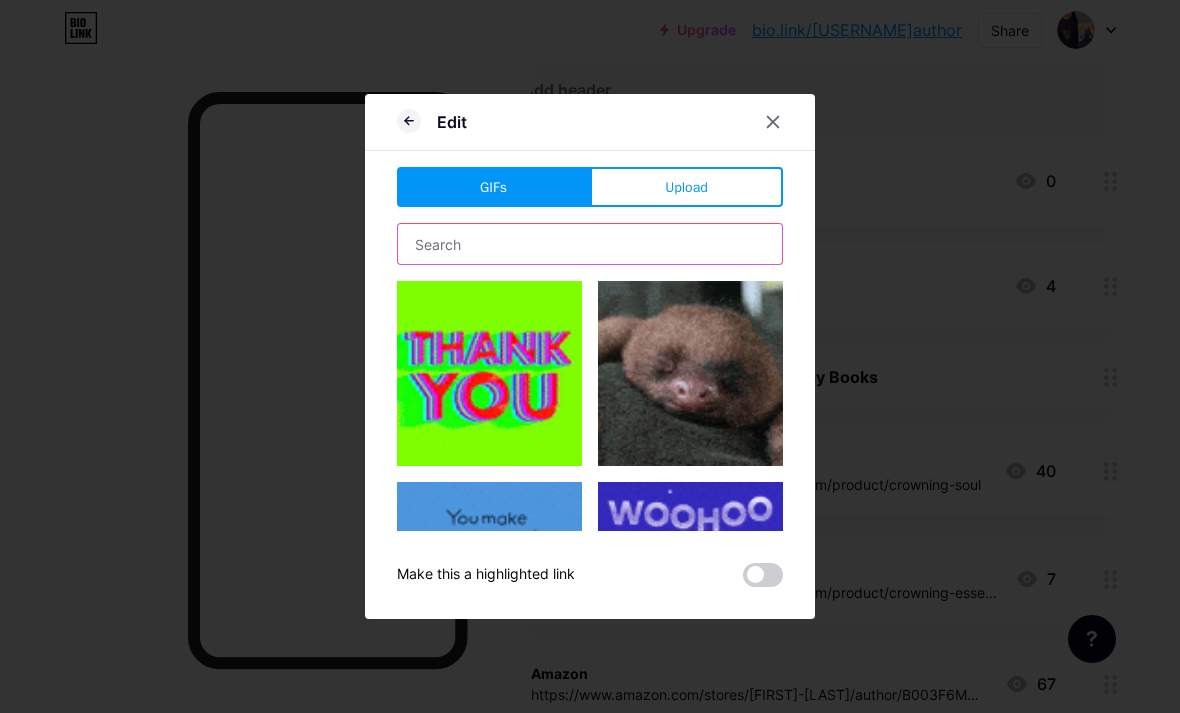 scroll, scrollTop: 179, scrollLeft: 72, axis: both 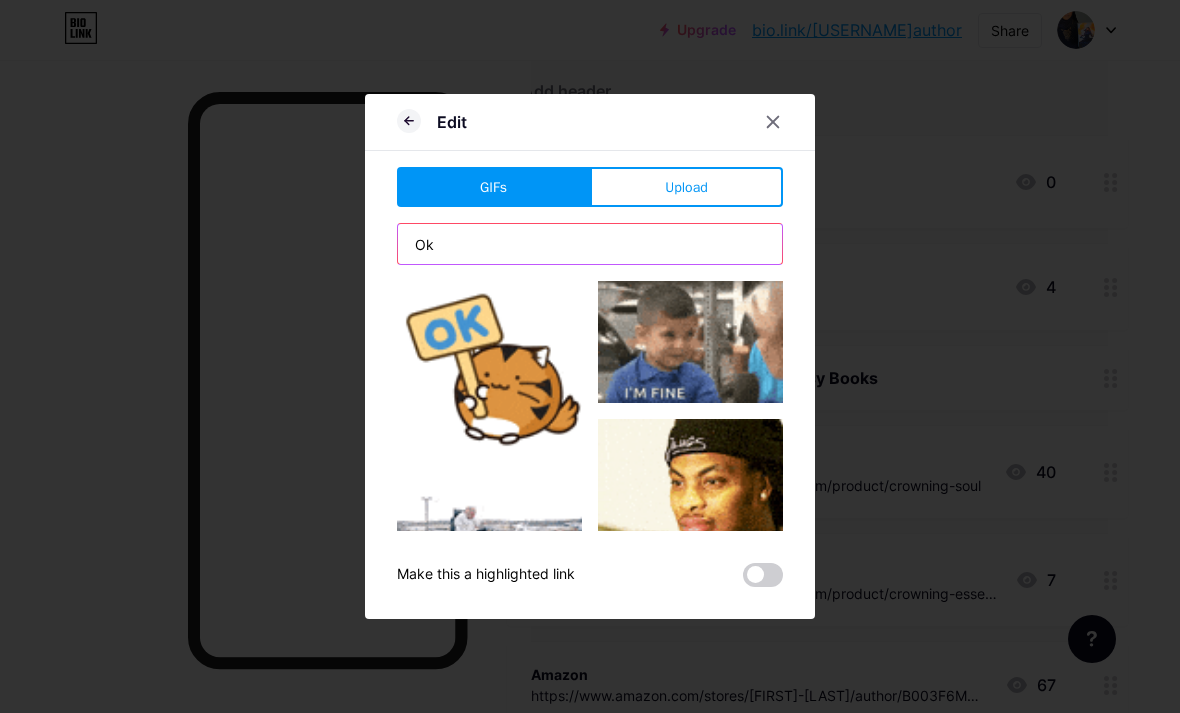 type on "O" 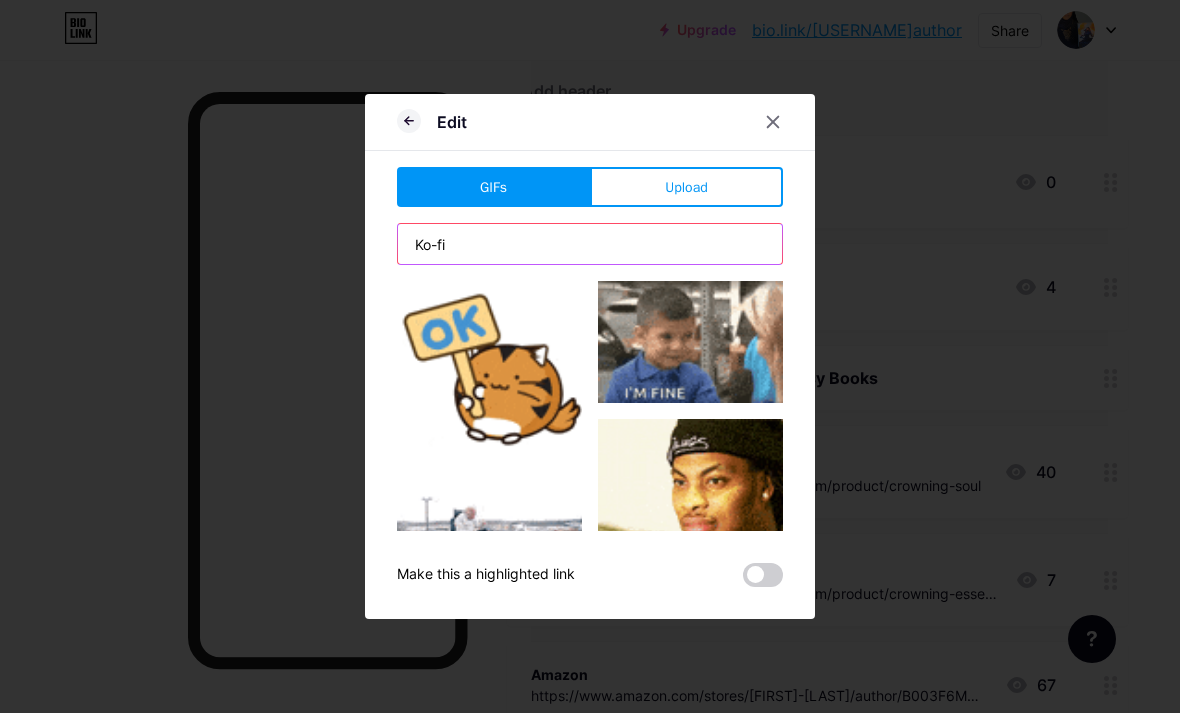 type on "Ko-fi" 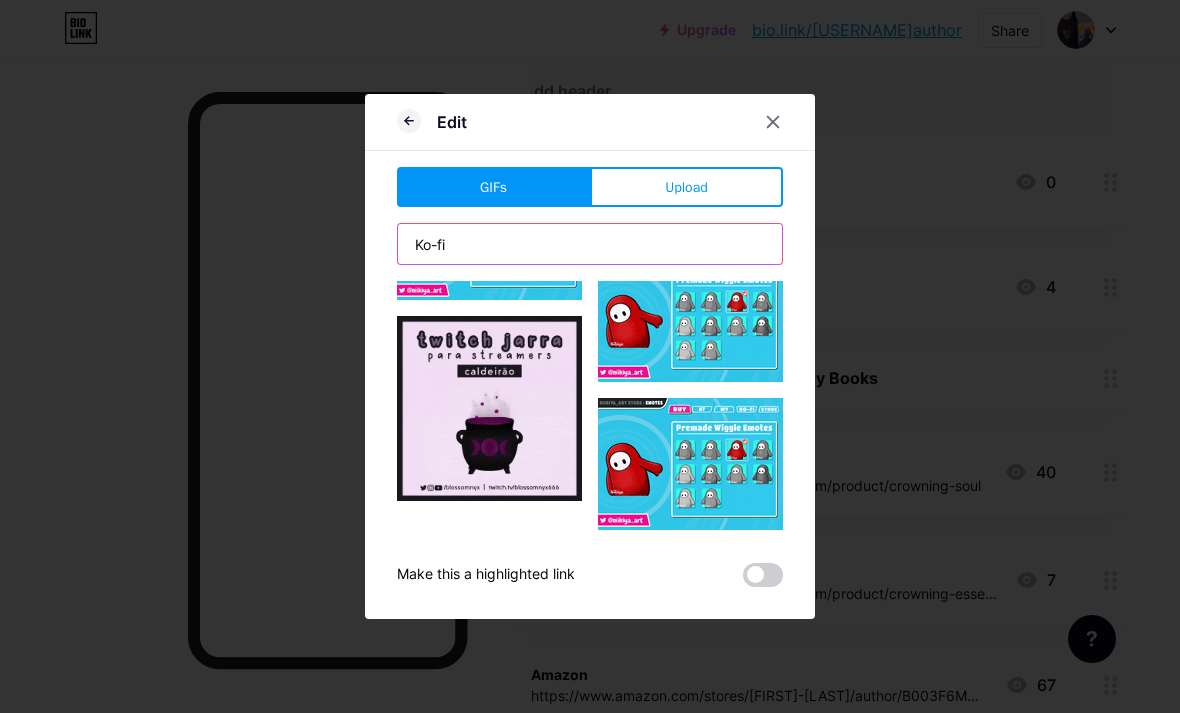 scroll, scrollTop: 2287, scrollLeft: 0, axis: vertical 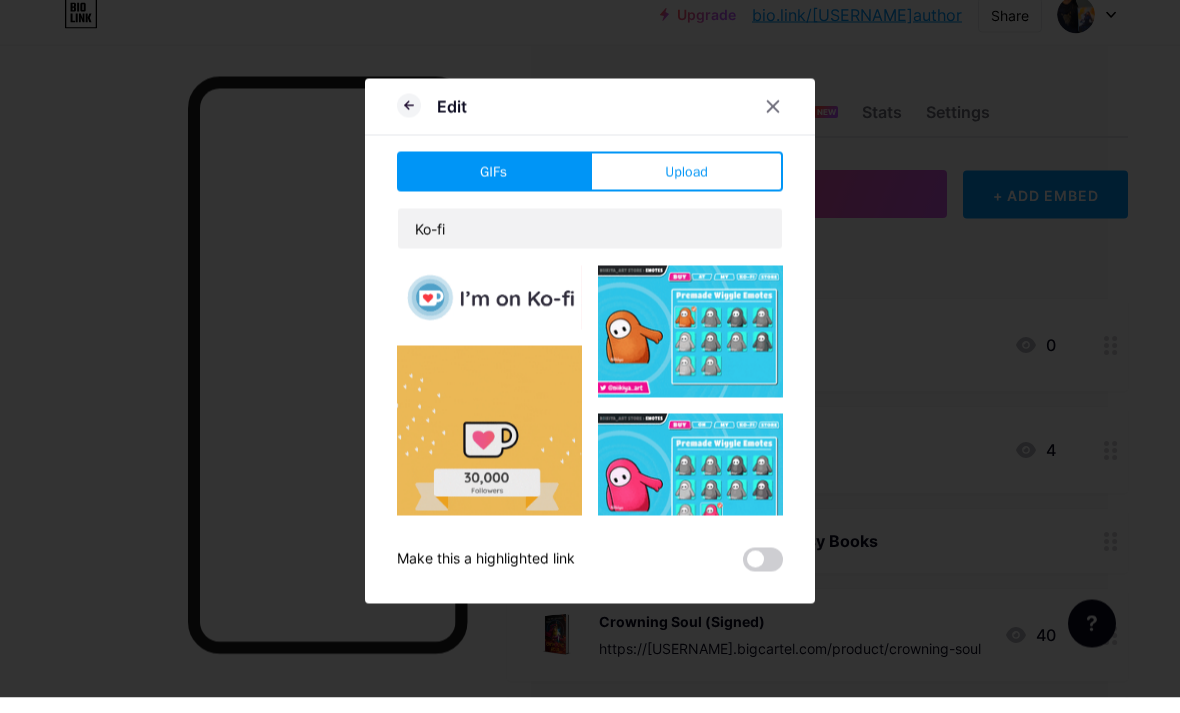 click at bounding box center (489, 313) 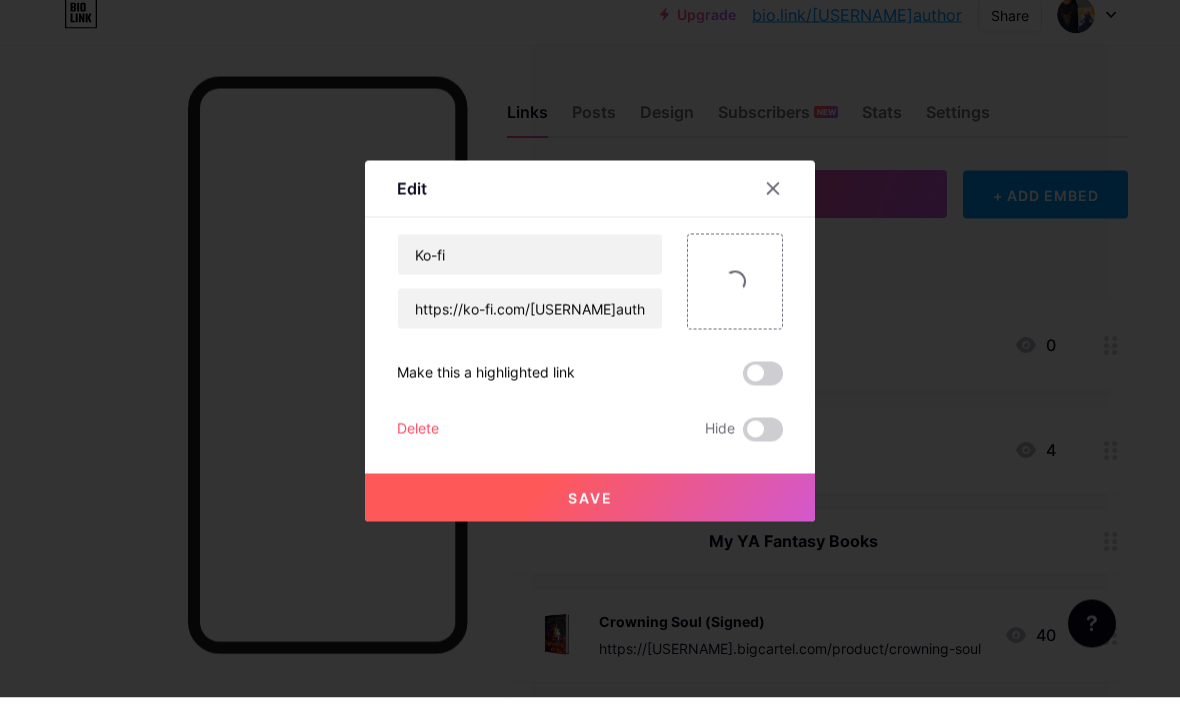 scroll, scrollTop: 16, scrollLeft: 72, axis: both 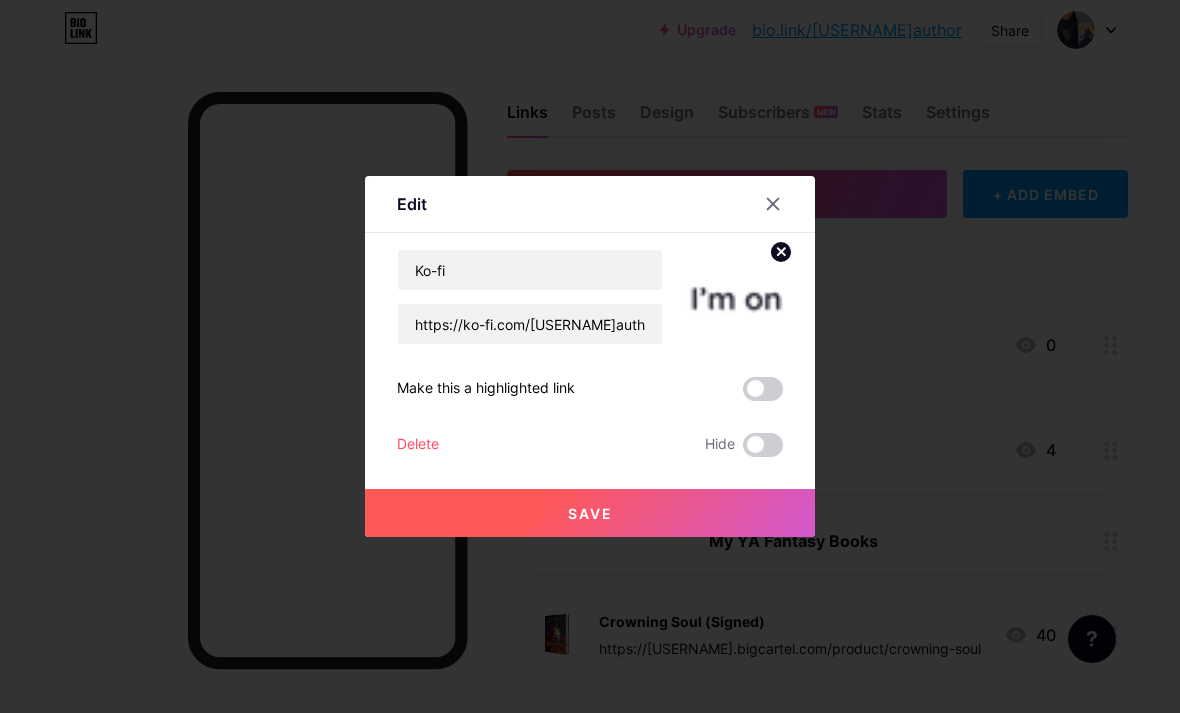 click 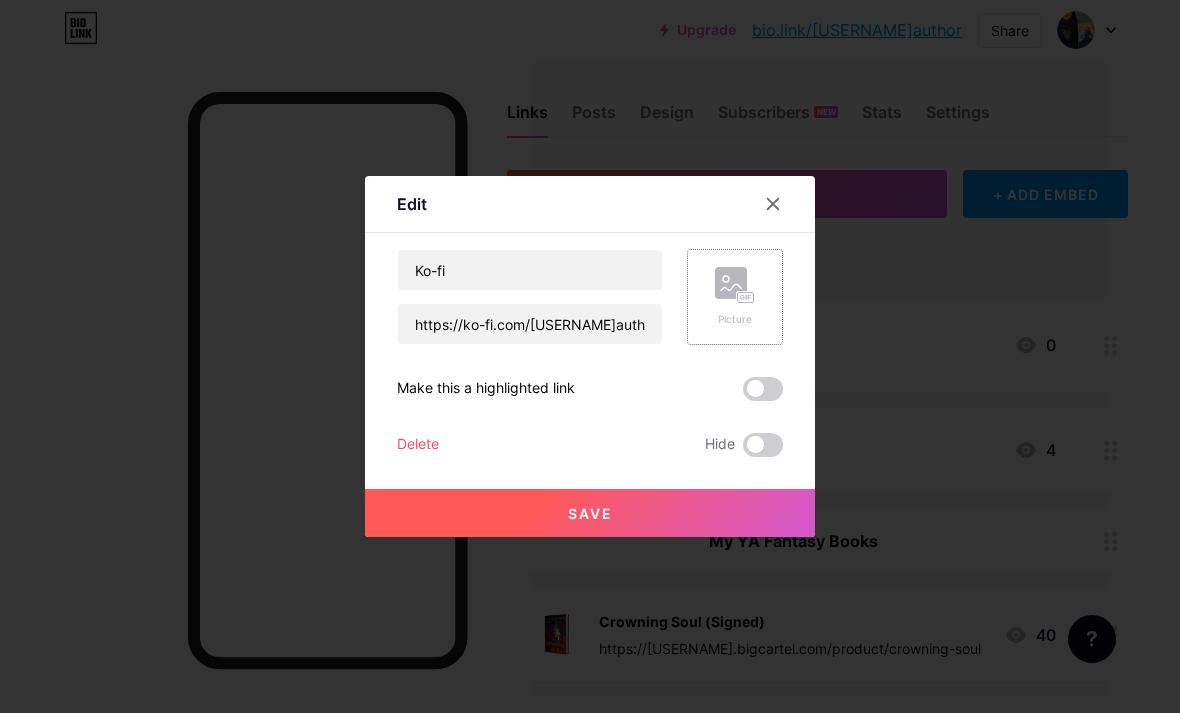click 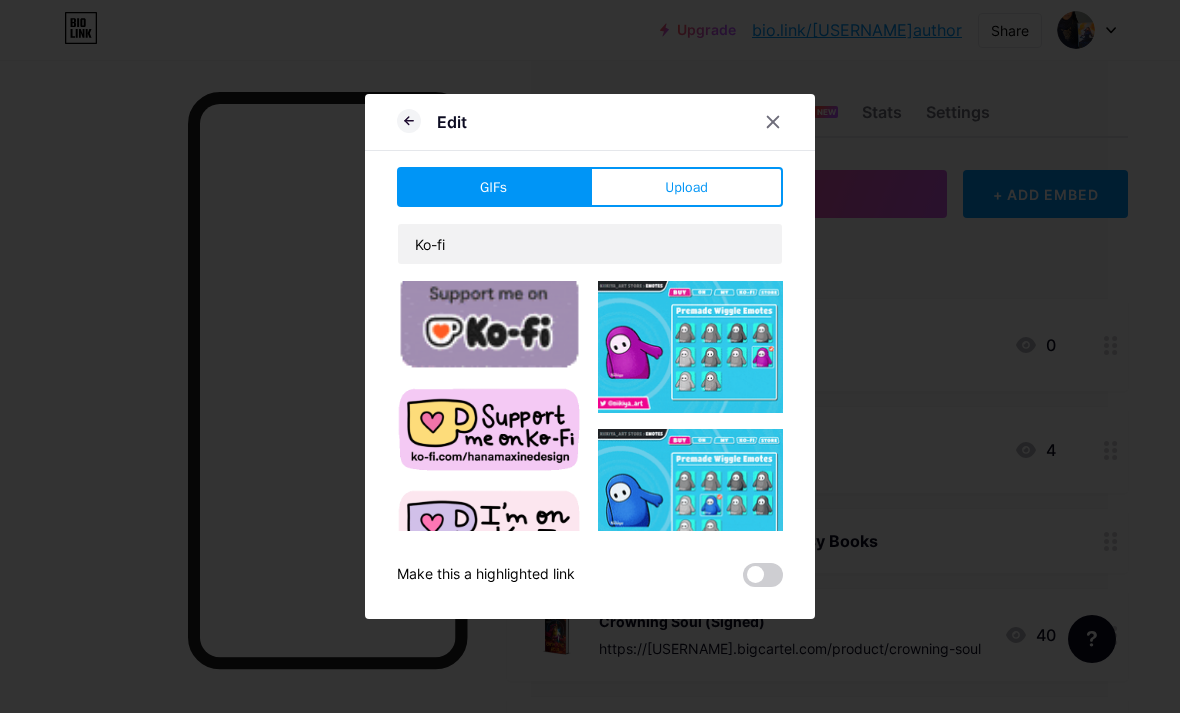 scroll, scrollTop: 287, scrollLeft: 0, axis: vertical 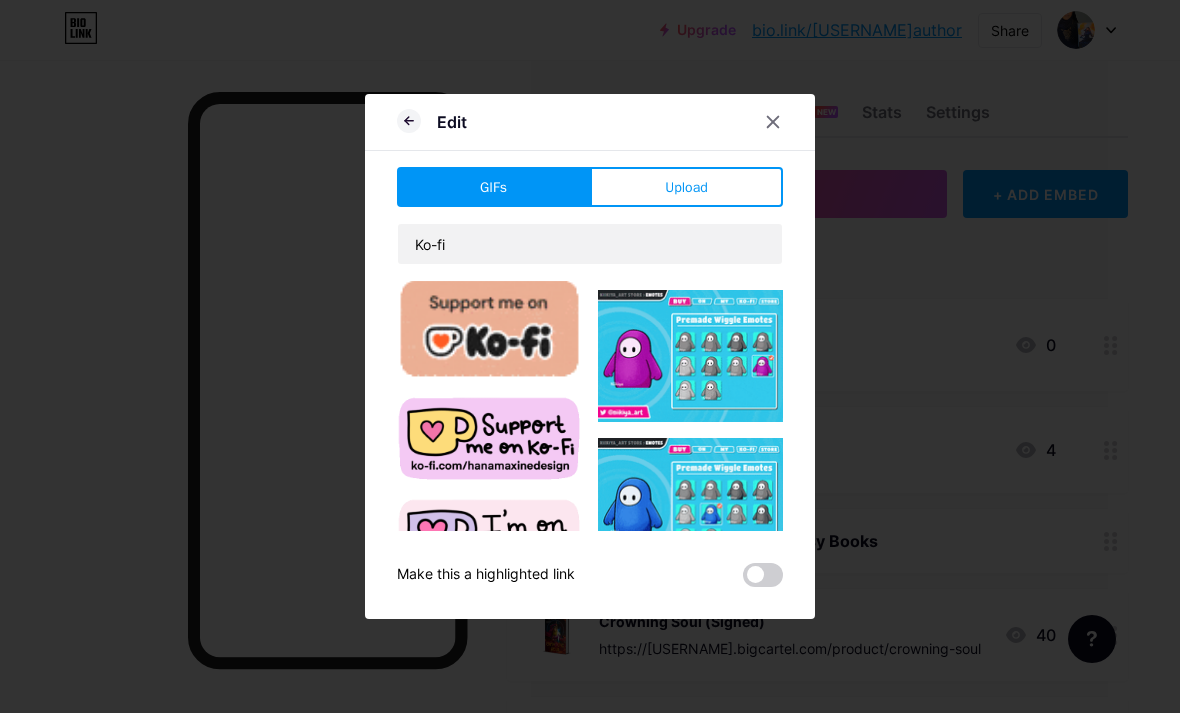 click at bounding box center (489, 329) 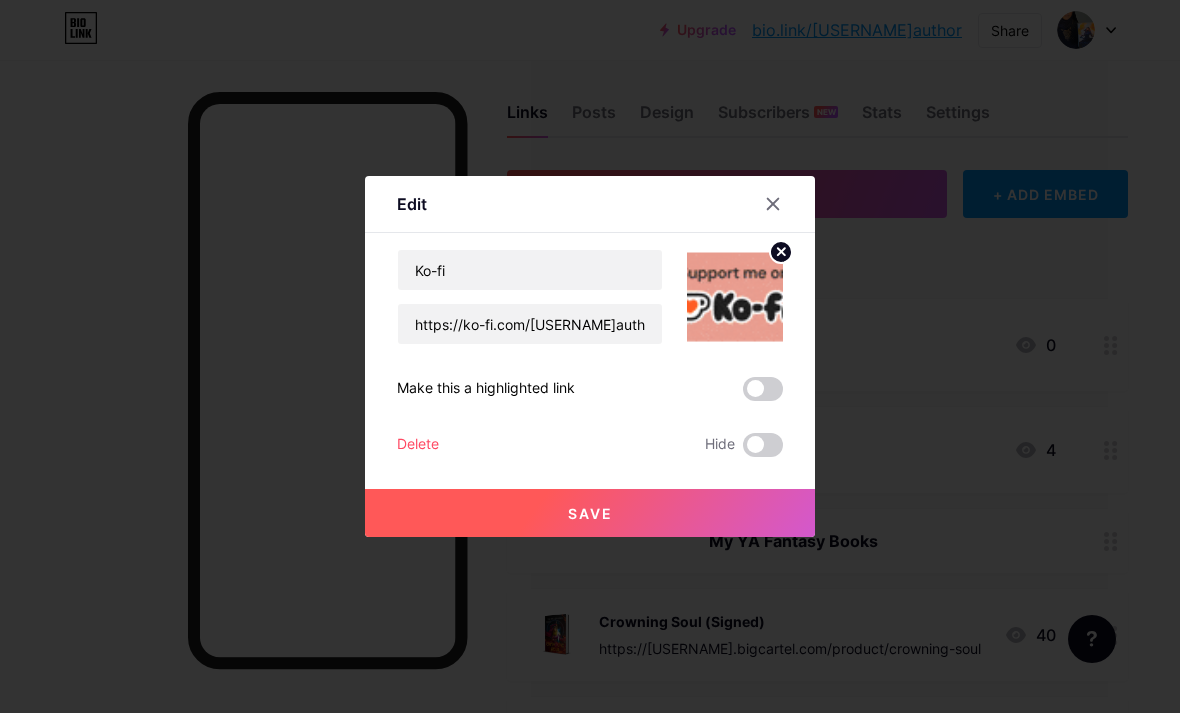 click on "Save" at bounding box center (590, 513) 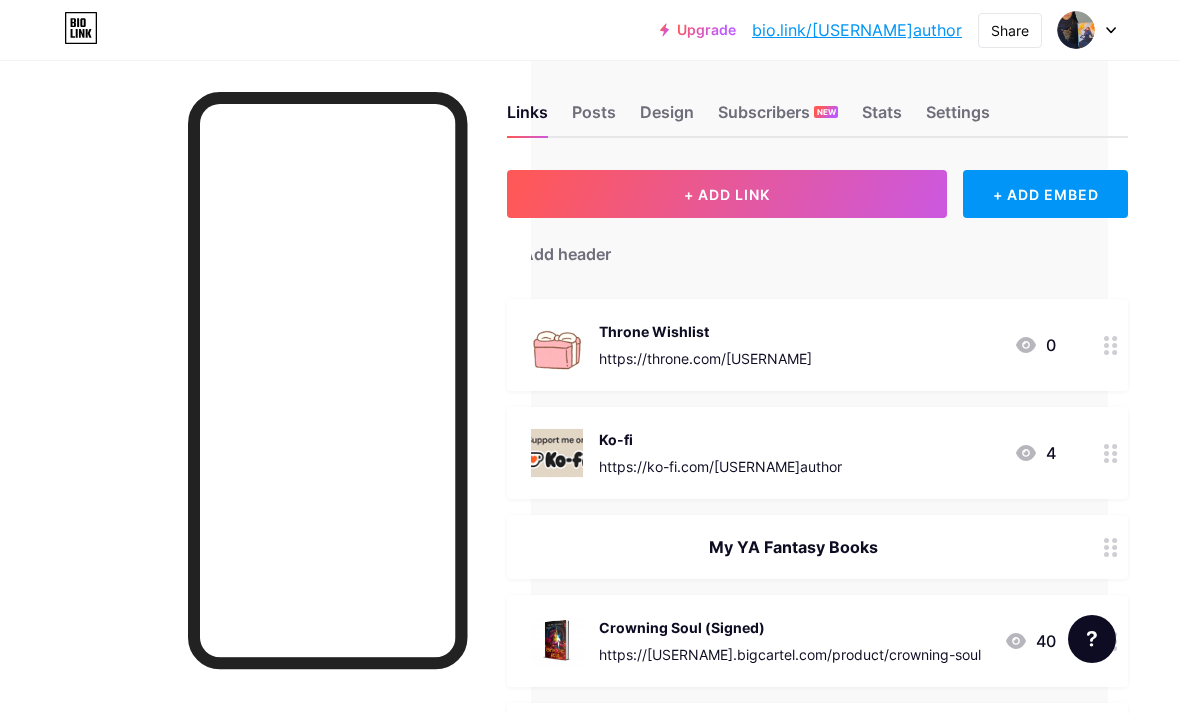 click at bounding box center (1111, 345) 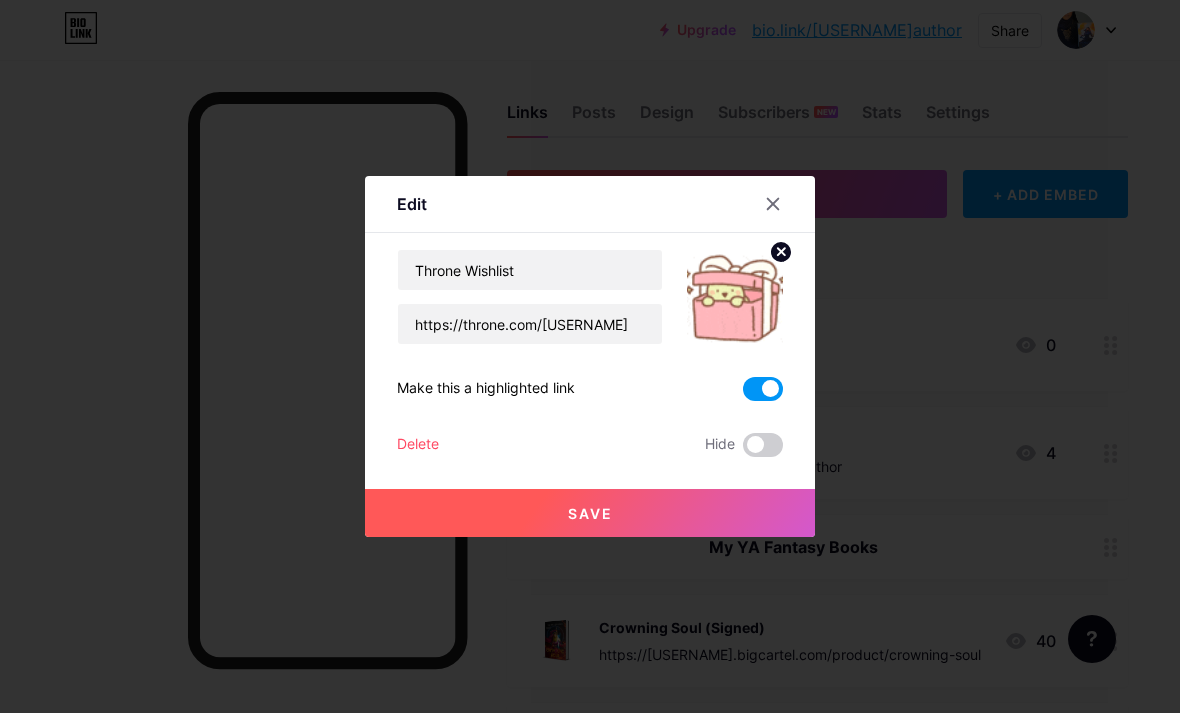 click at bounding box center (763, 389) 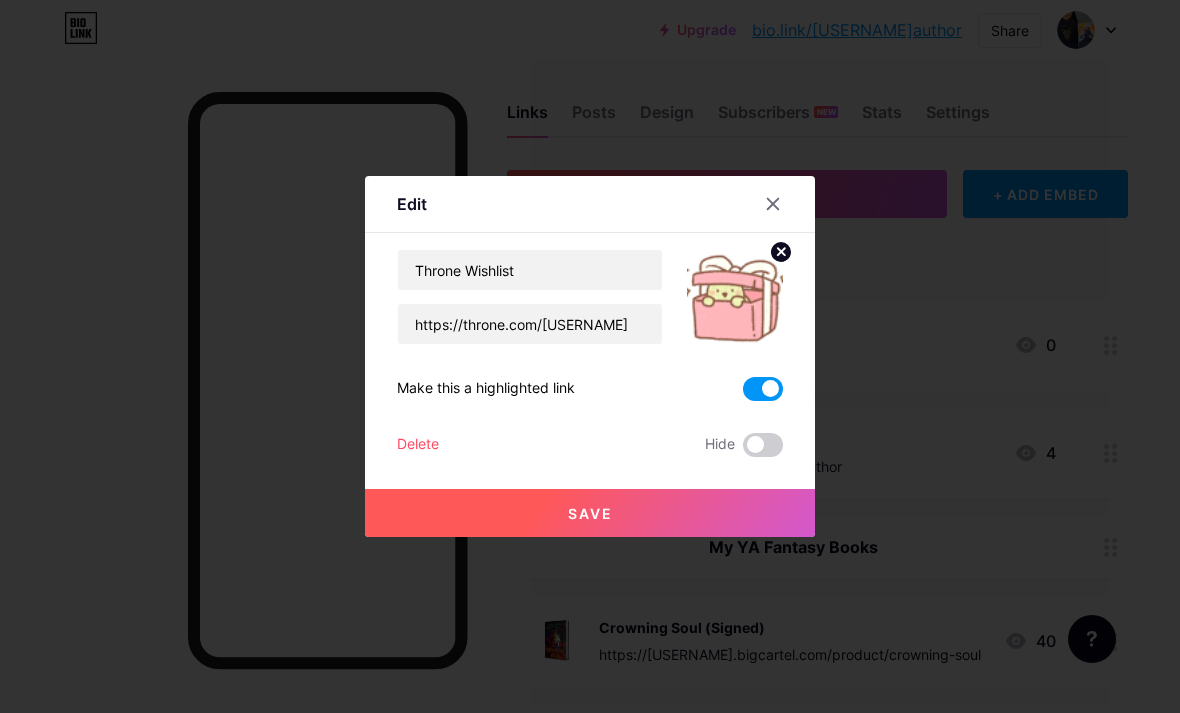 click at bounding box center [743, 394] 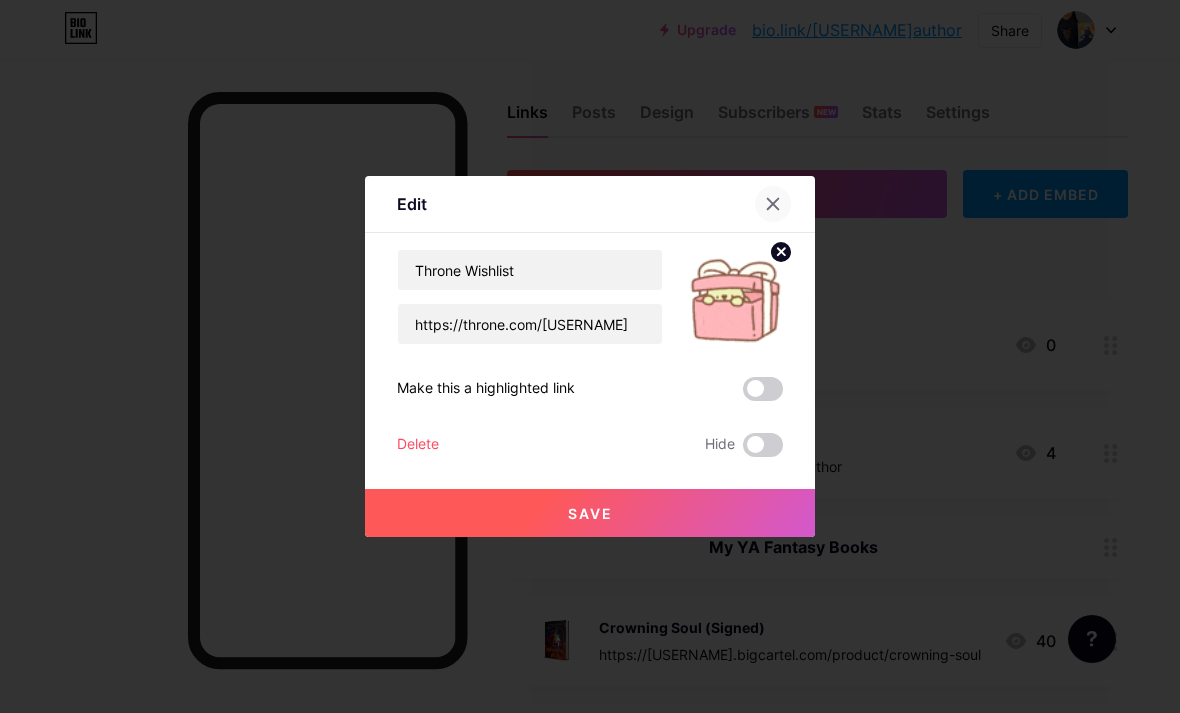 click at bounding box center [773, 204] 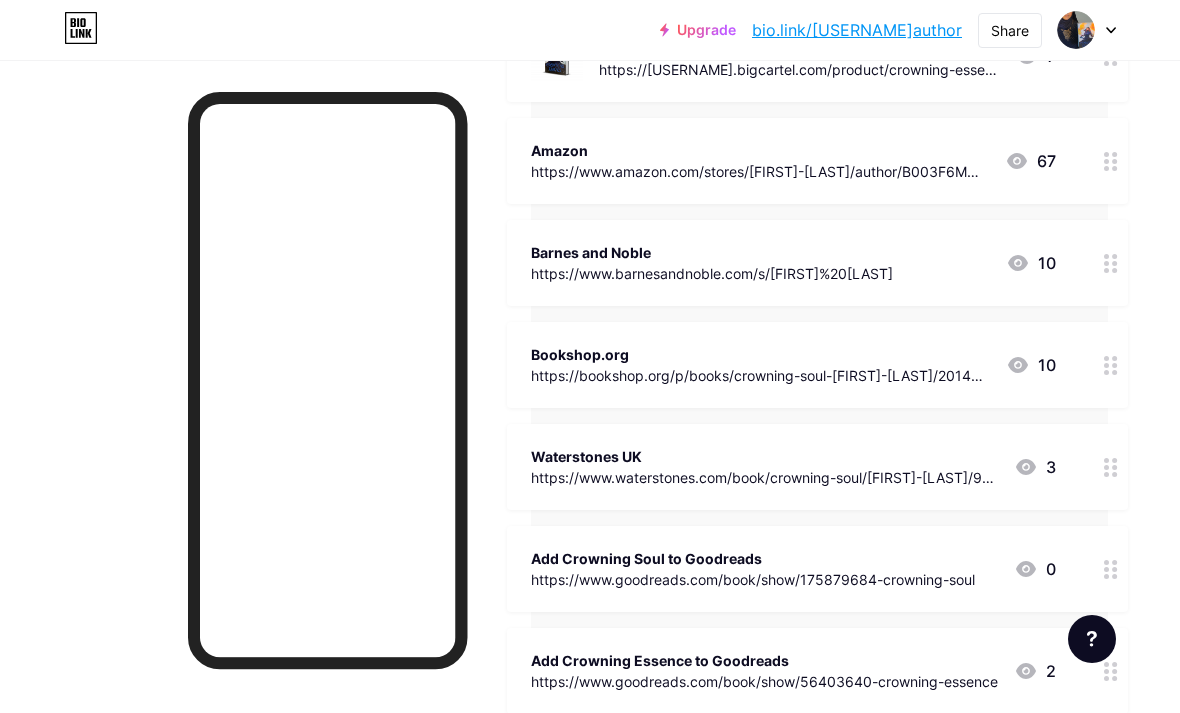 scroll, scrollTop: 0, scrollLeft: 72, axis: horizontal 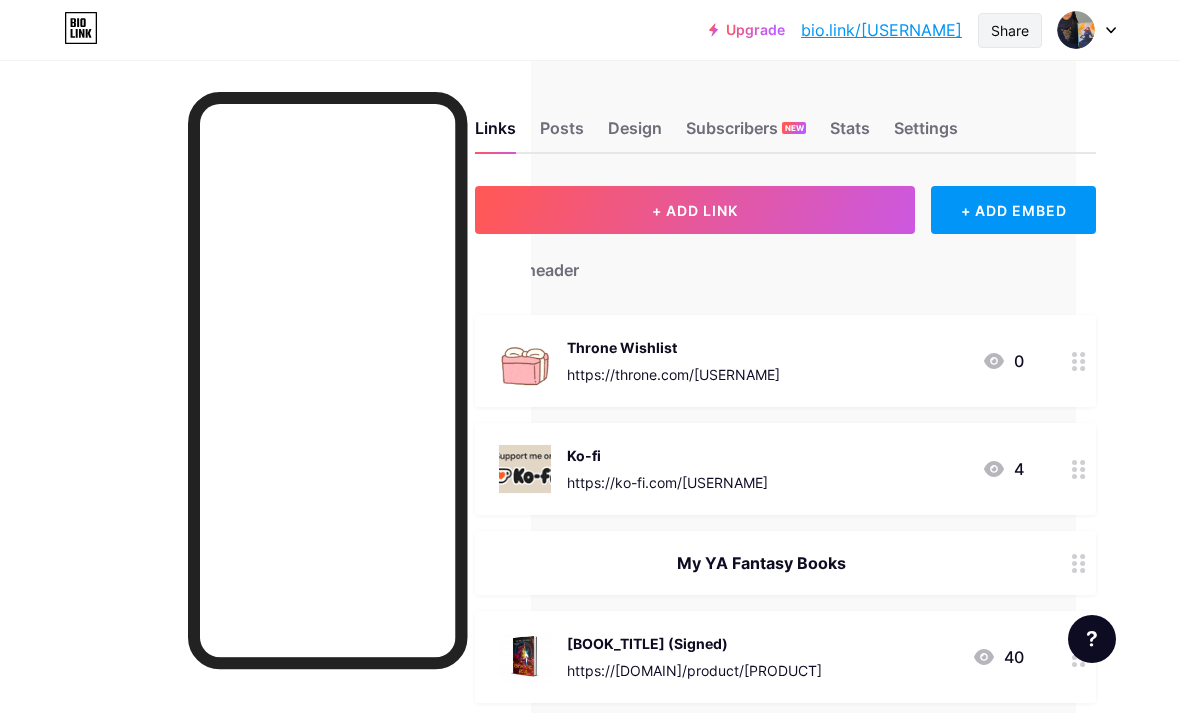 click on "Share" at bounding box center (1010, 30) 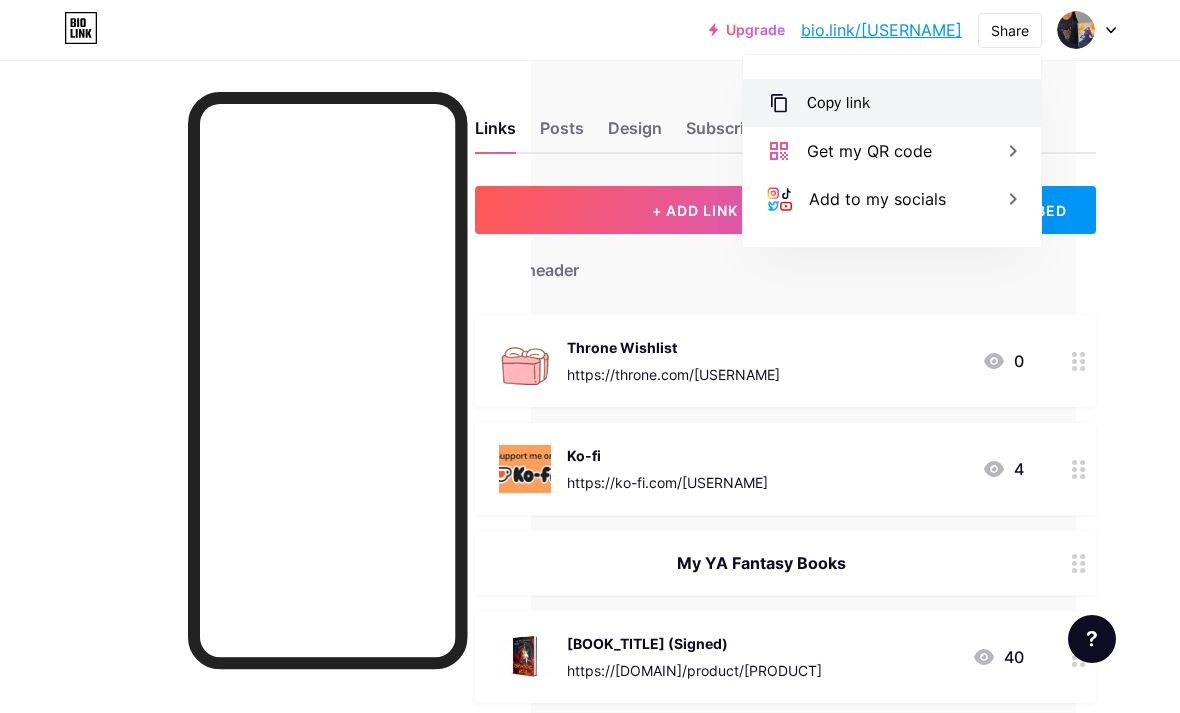click on "Copy link" at bounding box center [892, 103] 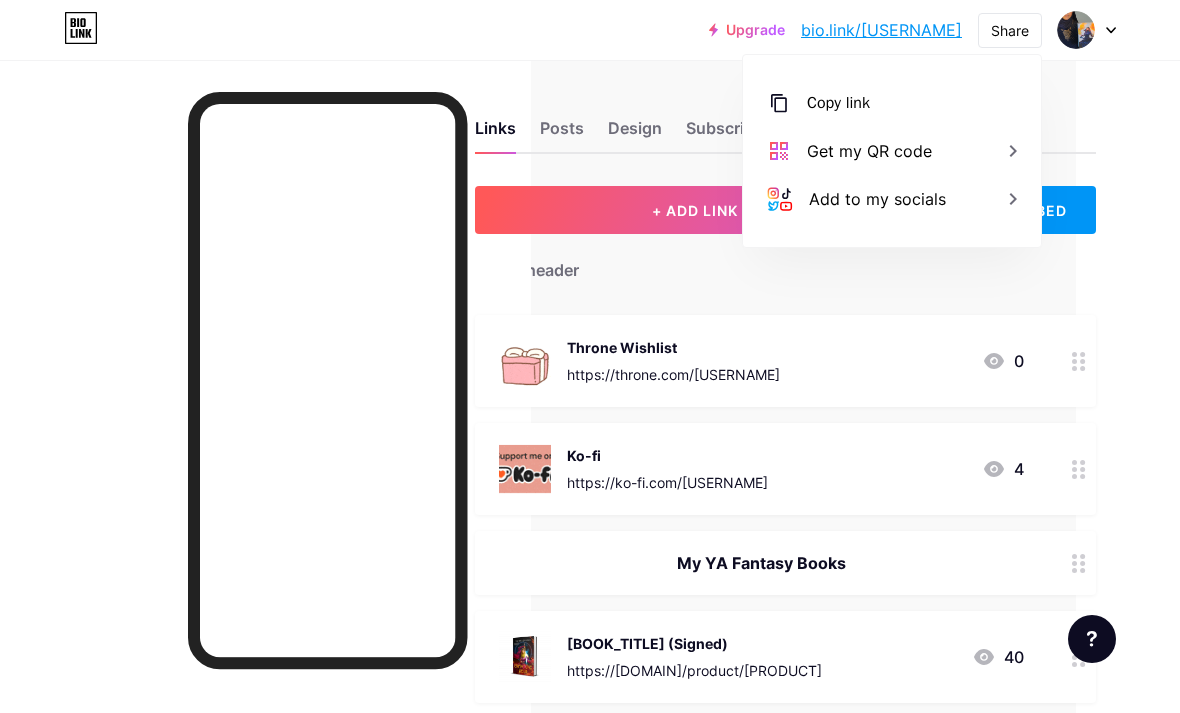 click on "Links
Posts
Design
Subscribers
NEW
Stats
Settings       + ADD LINK     + ADD EMBED
+ Add header
Throne Wishlist
https://throne.com/sahirabooks
0
Ko-fi
https://ko-fi.com/sahirajavaidauthor
4
My YA Fantasy Books
Crowning Soul (Signed)
https://sahirajavaid.bigcartel.com/product/crowning-soul
40
Crowning Essence (Signed)
https://sahirajavaid.bigcartel.com/product/crowning-essence
7
Amazon
https://www.amazon.com/stores/Sahira-Javaid/author/B003F6MQHQ?ref=ap_rdr&isDramIntegrated=true&shoppingPortalEnabled=true" at bounding box center (538, 1211) 